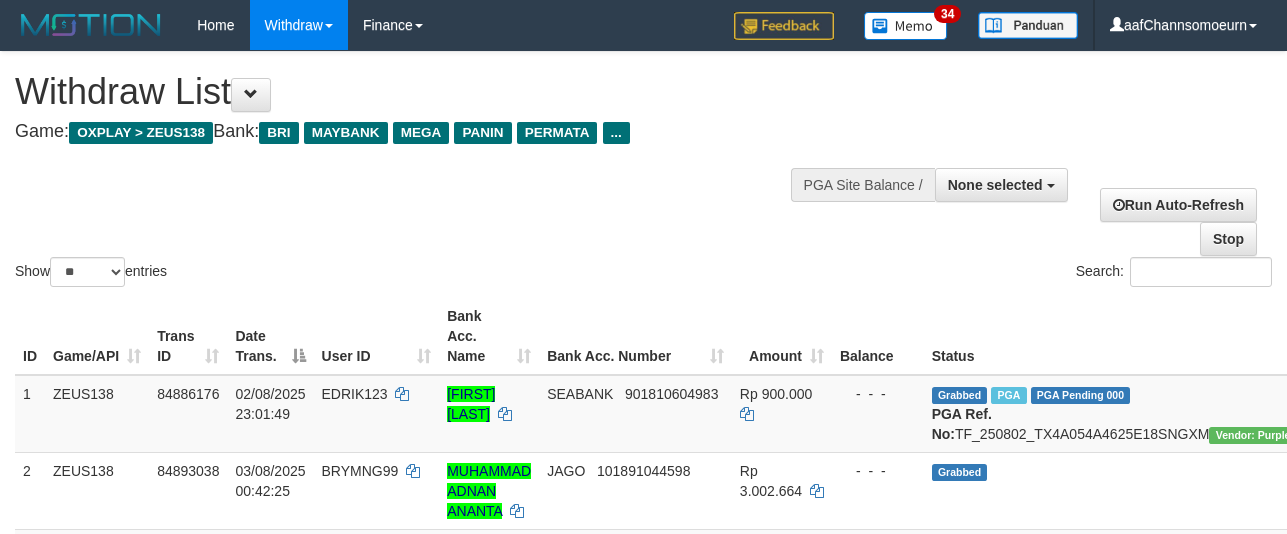 select 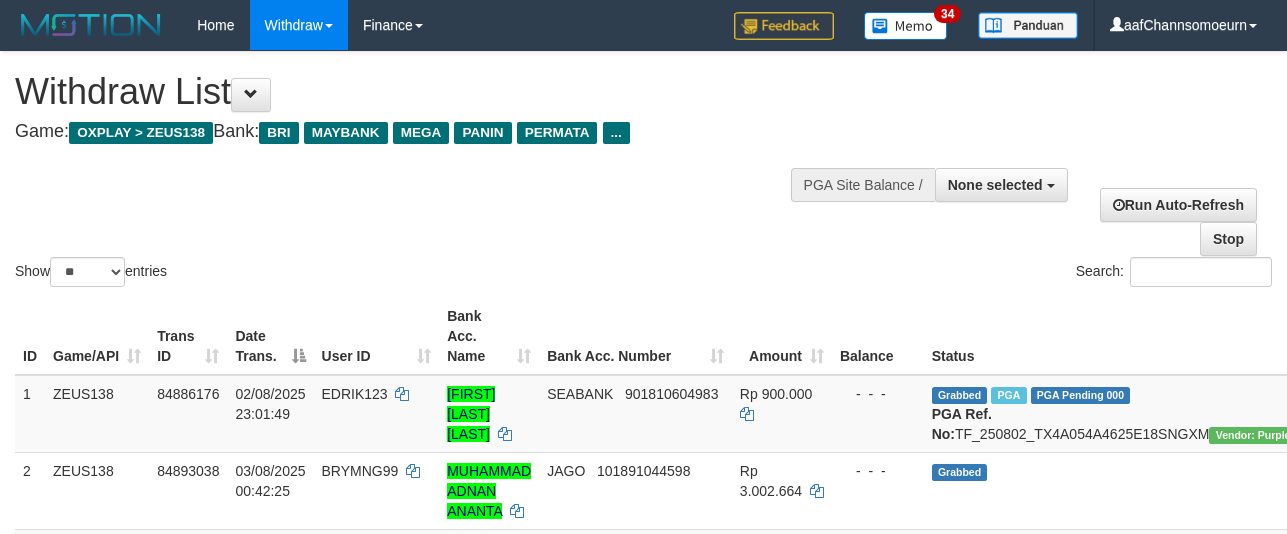 select 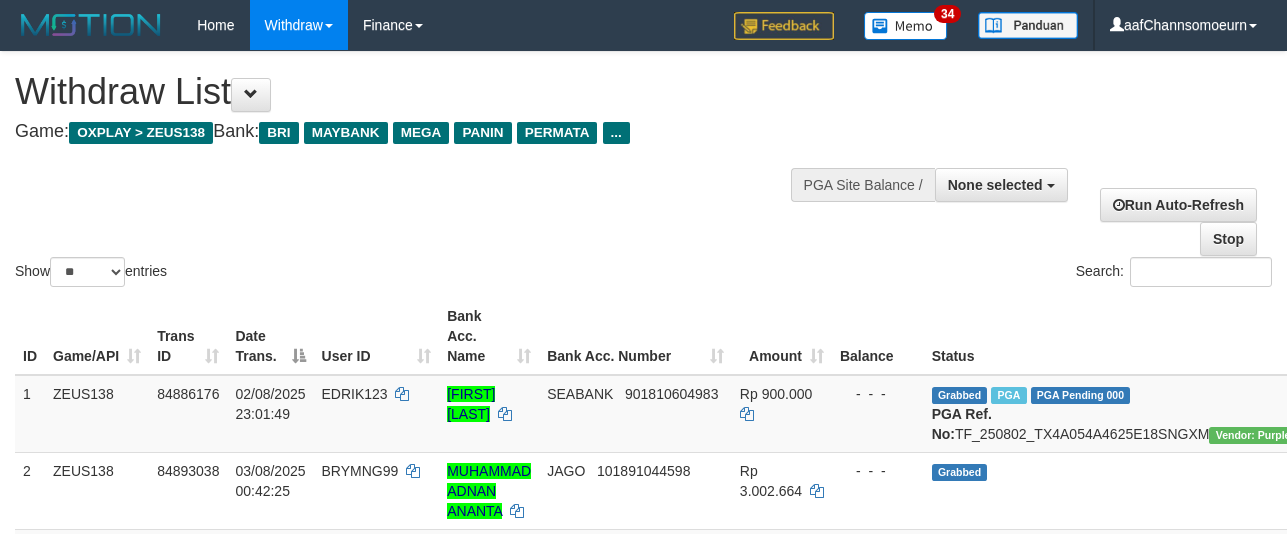 select 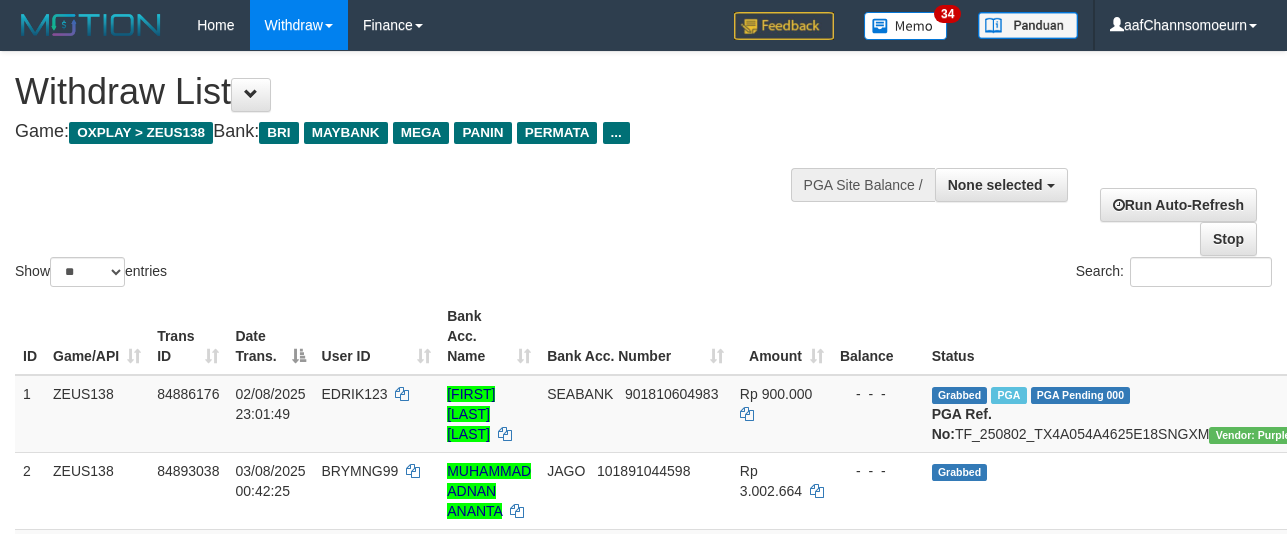 select 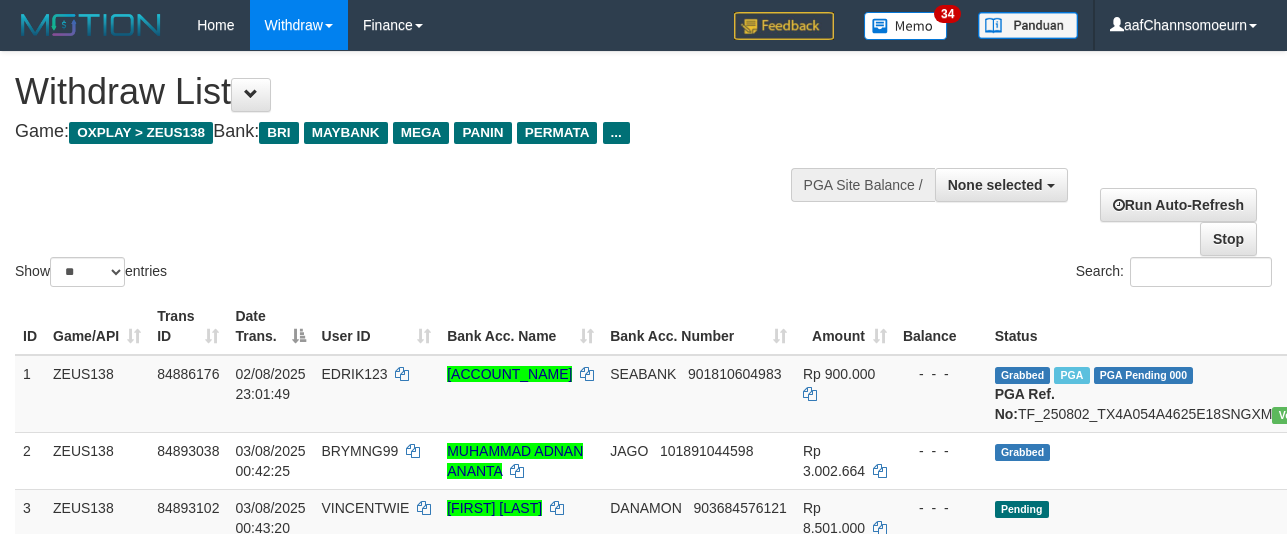 select 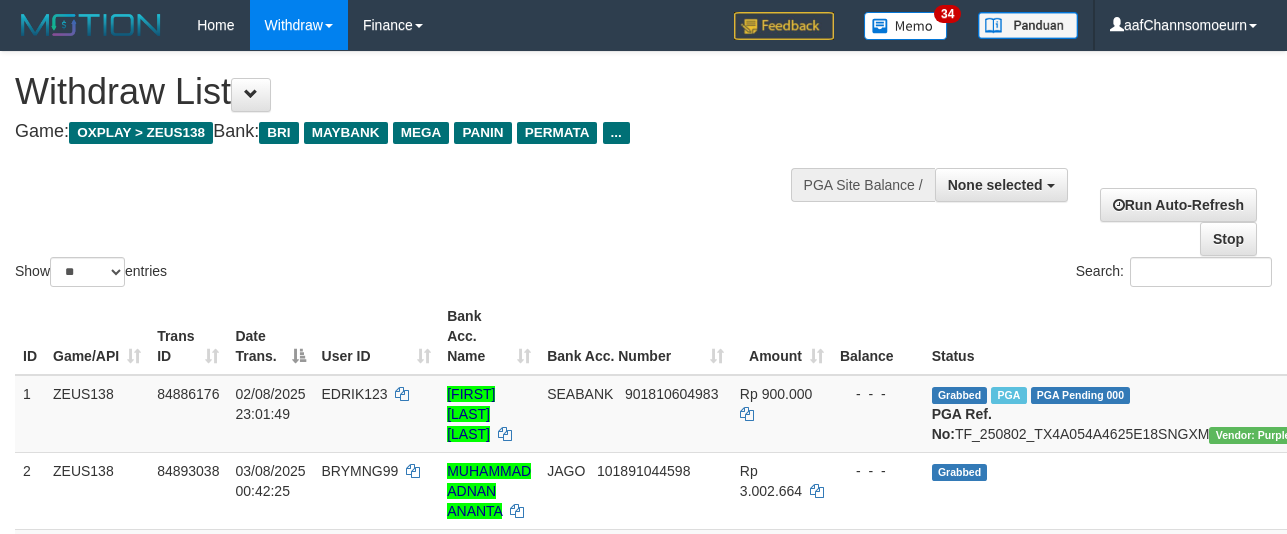 select 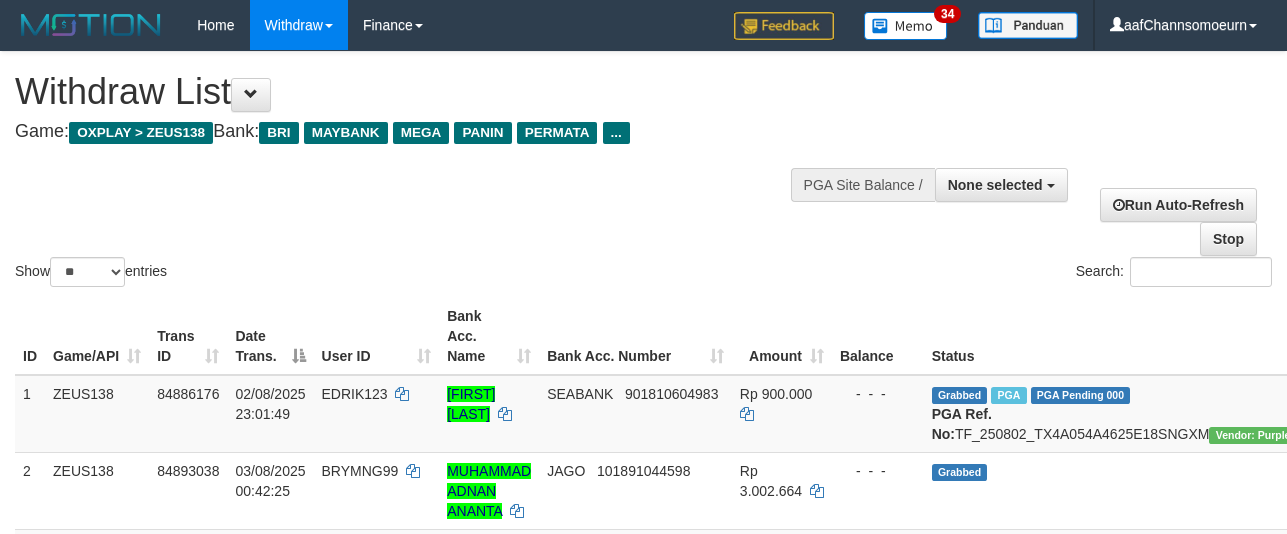 select 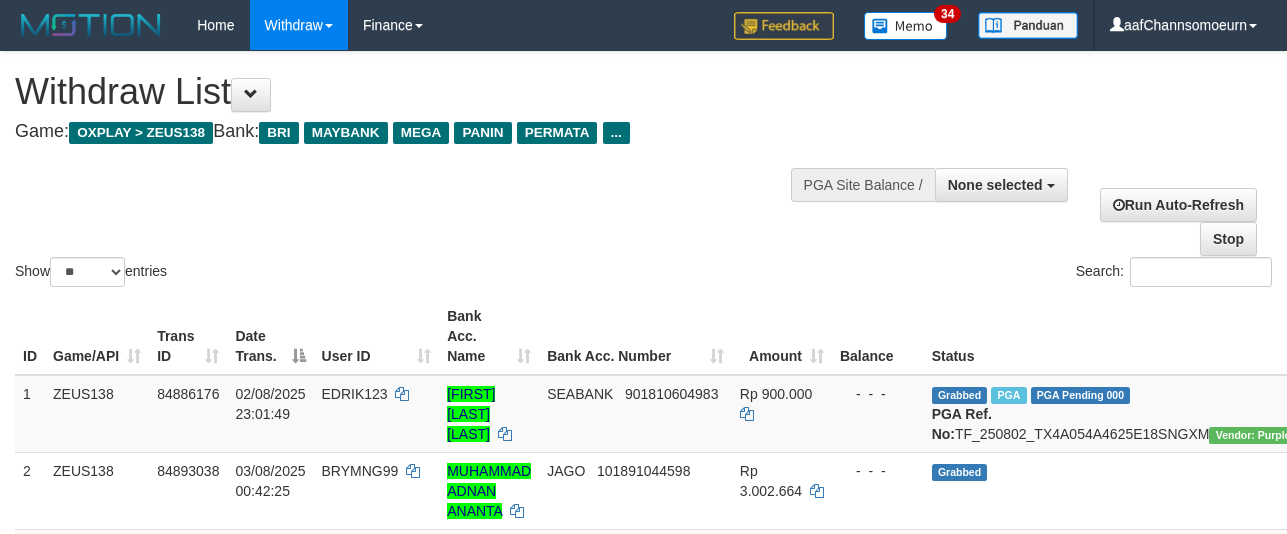 select 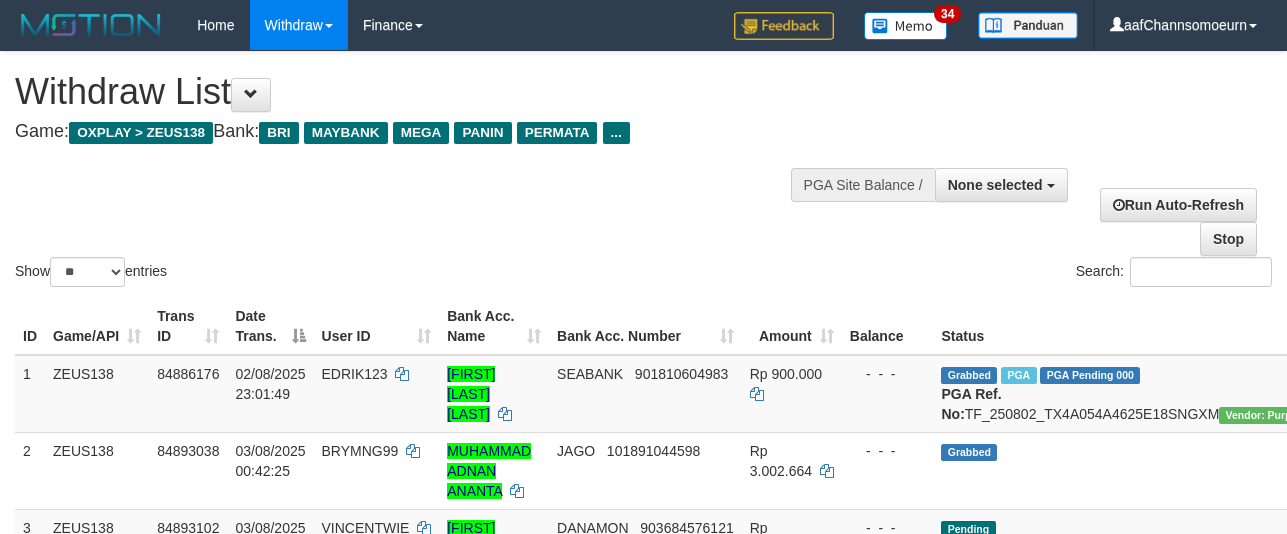 select 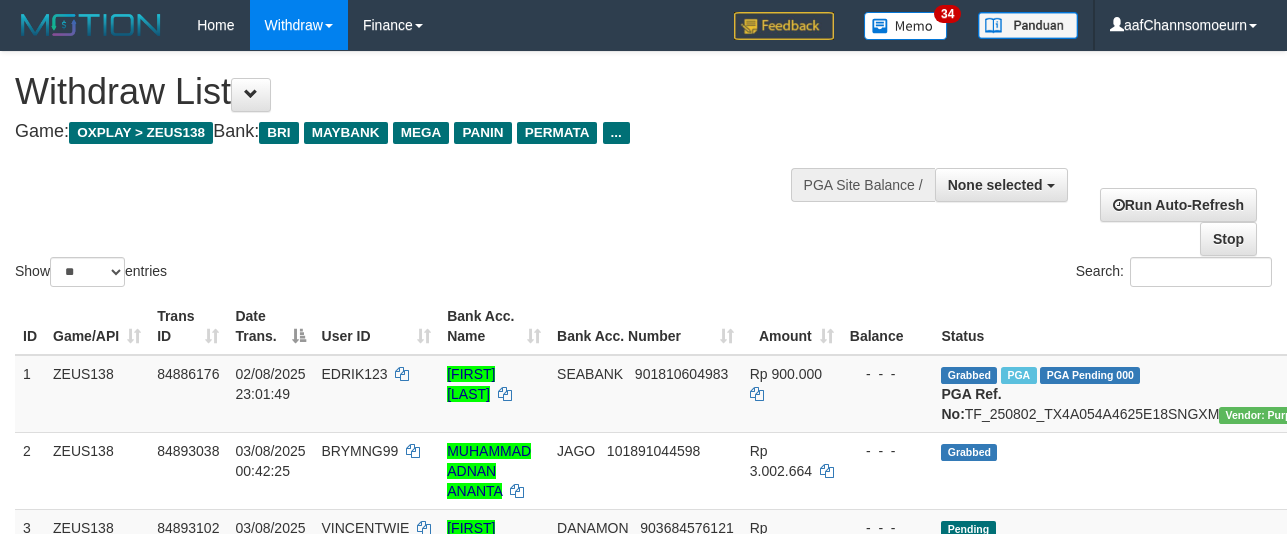 select 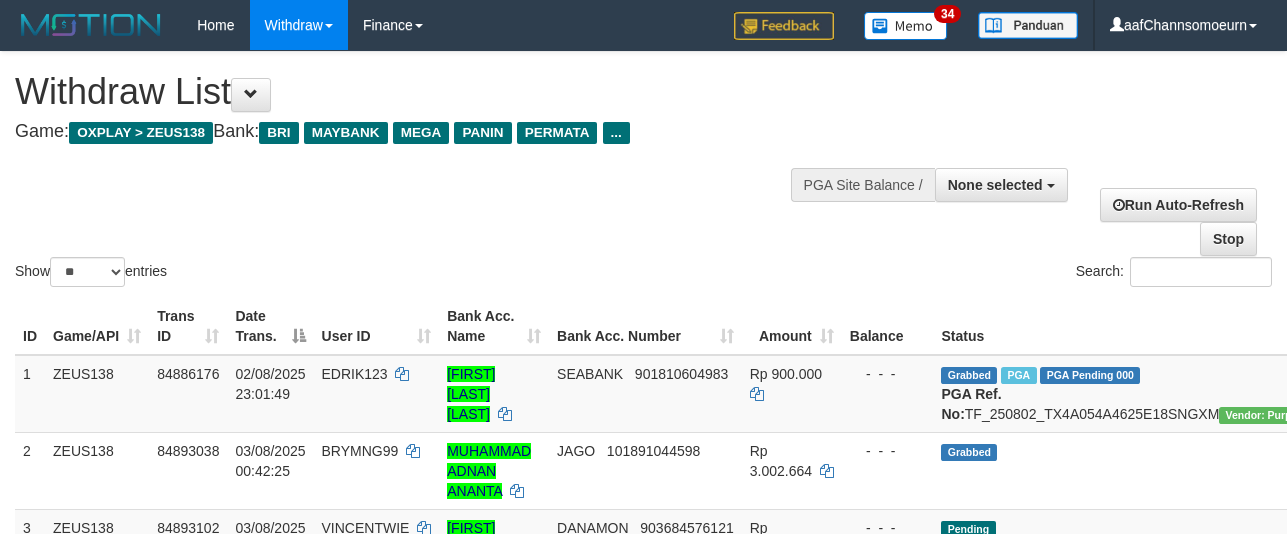 select 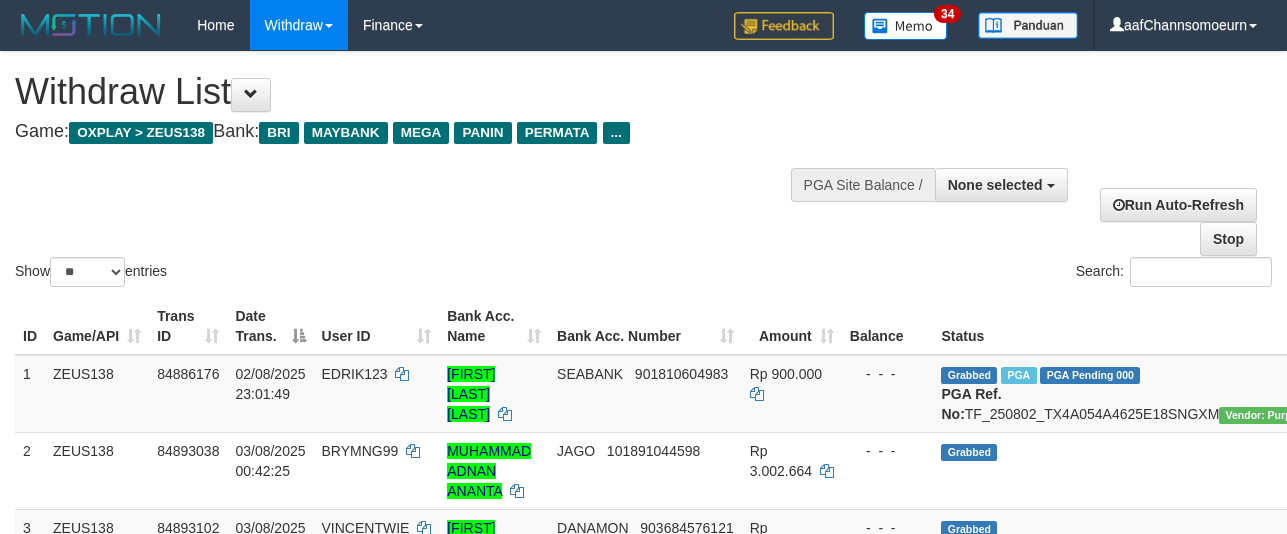 select 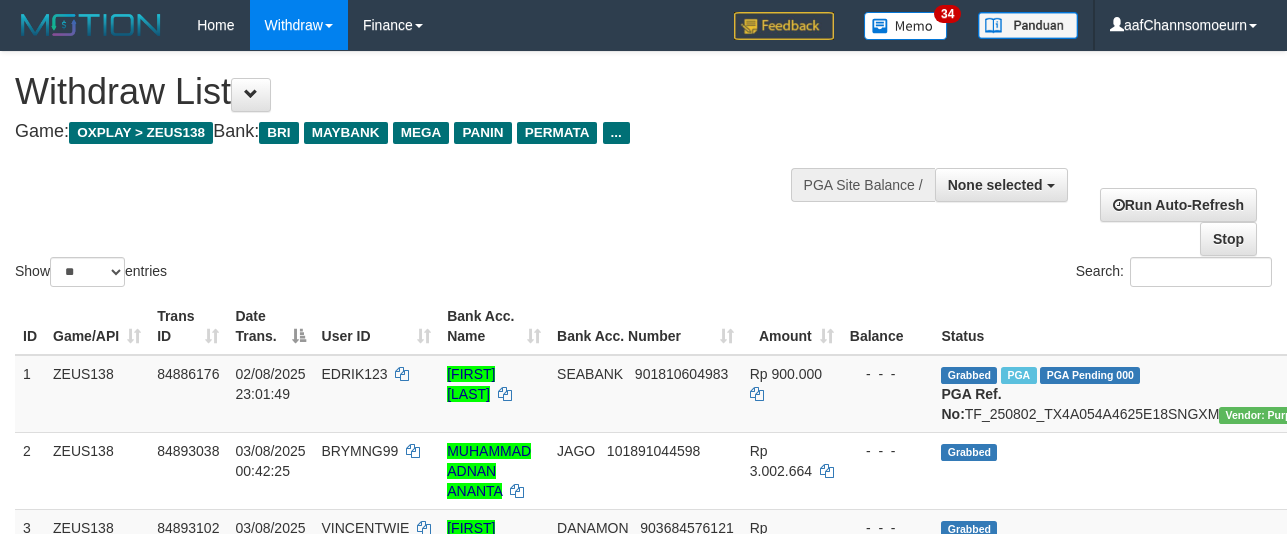 select 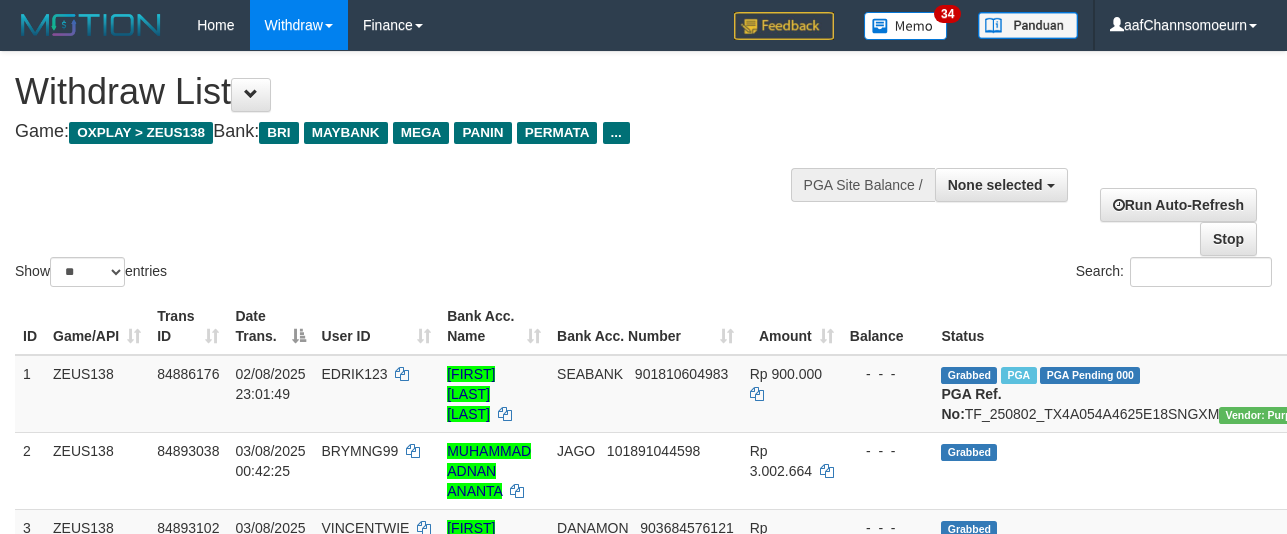 select 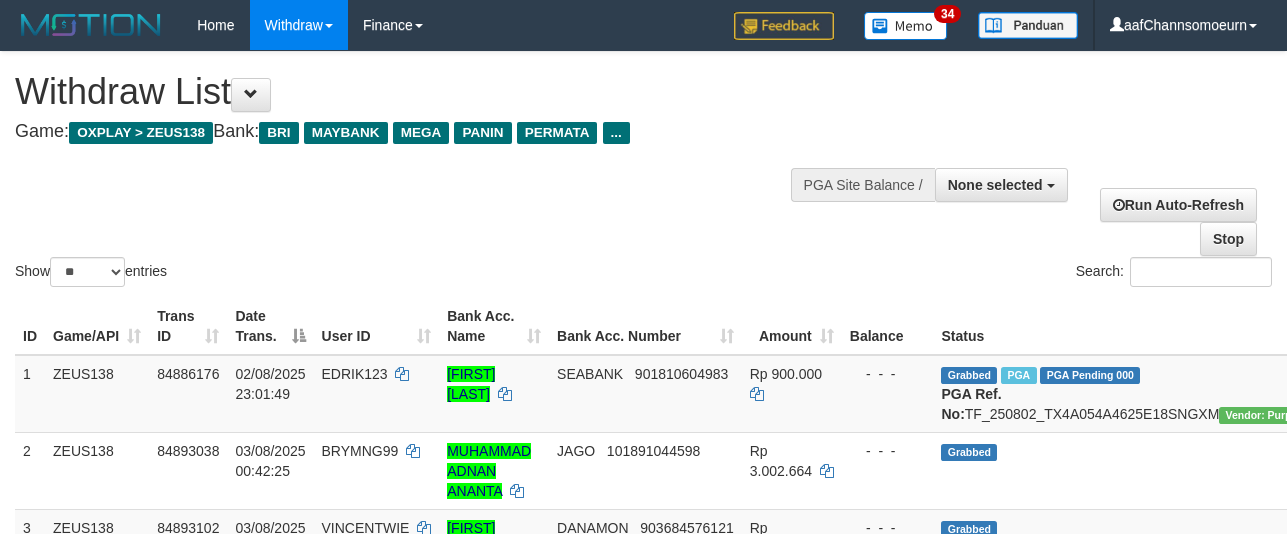 select 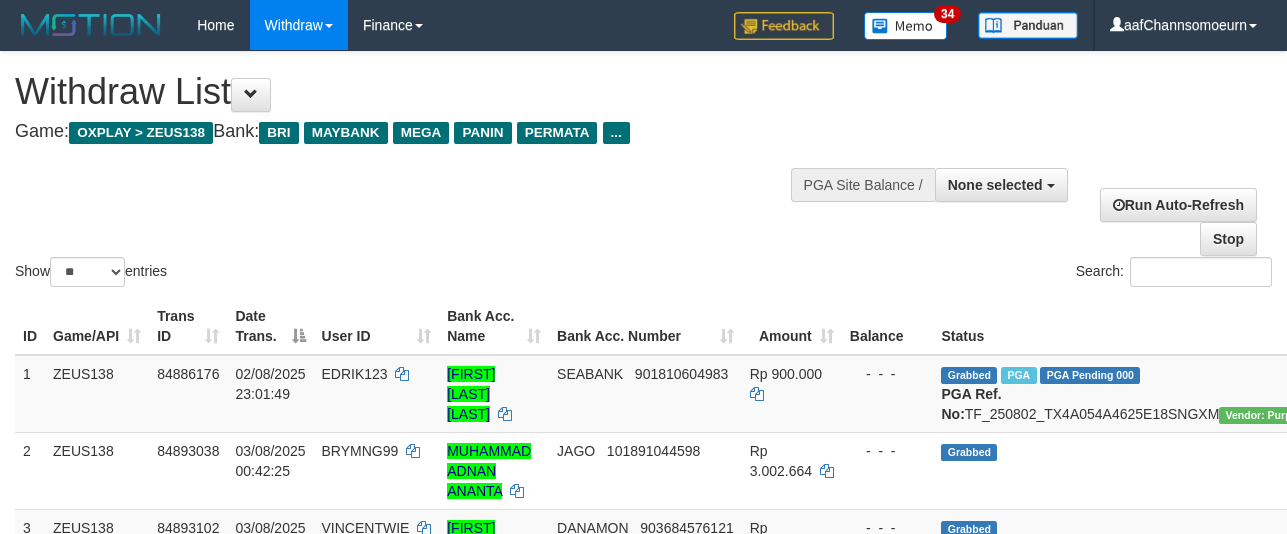 select 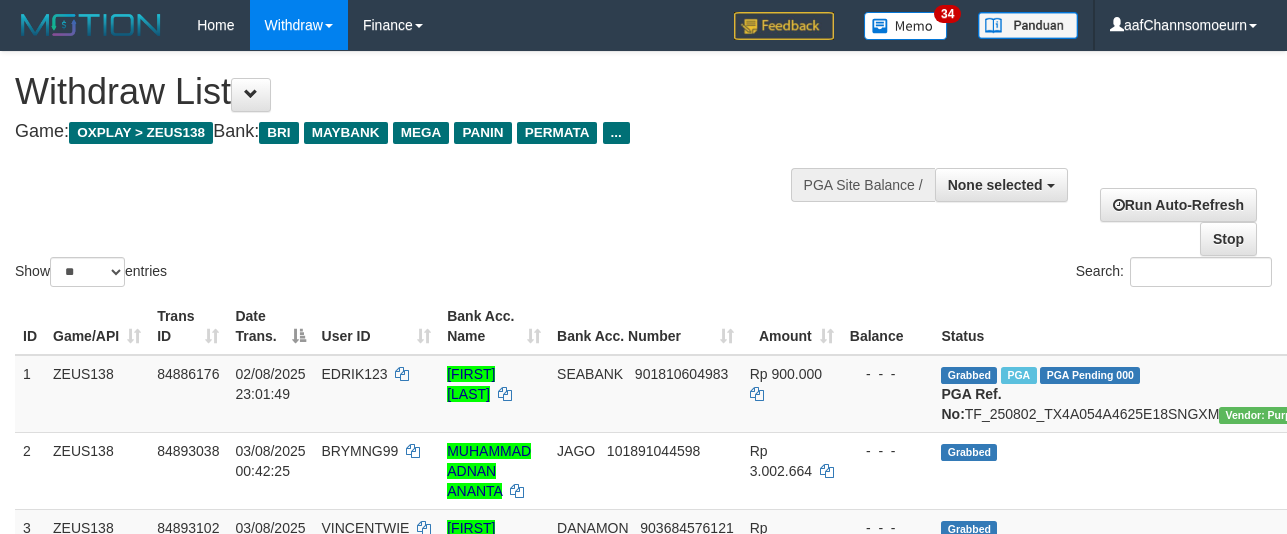 select 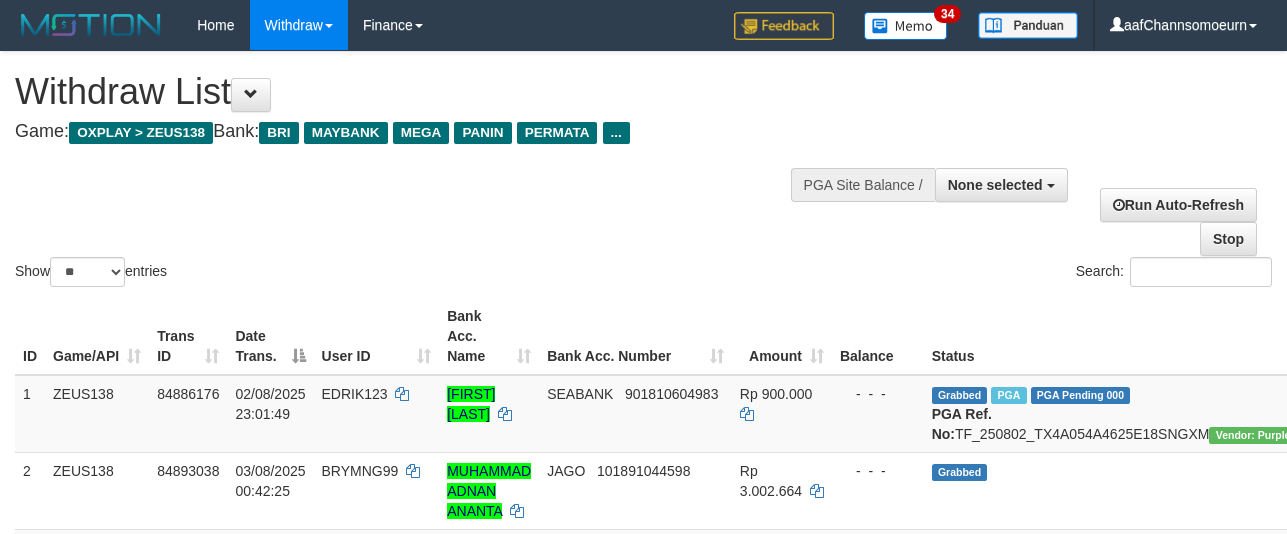select 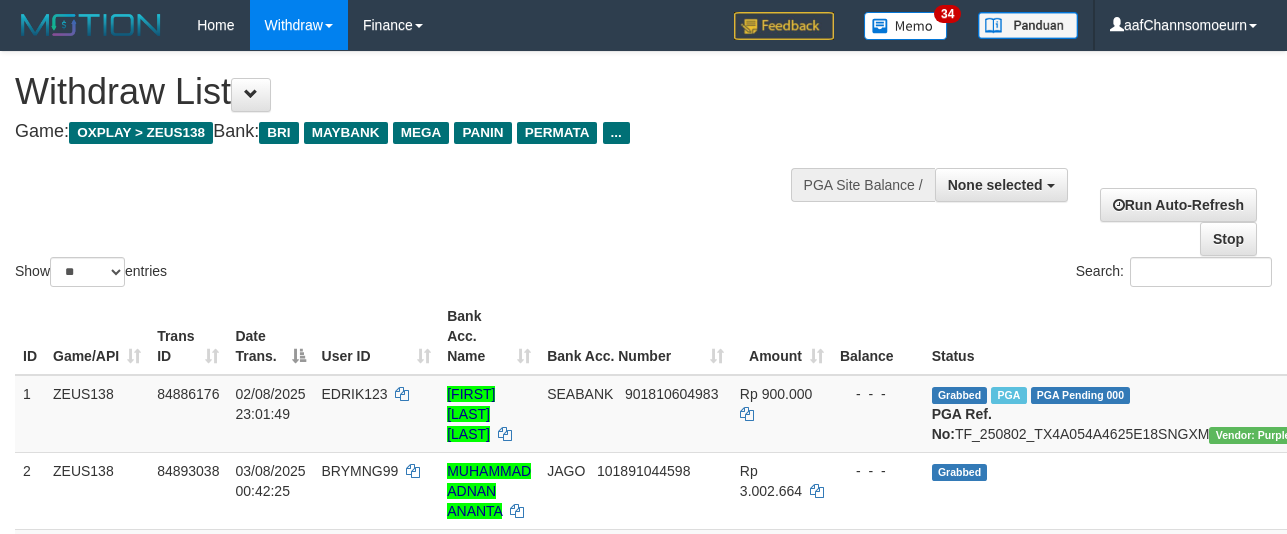 select 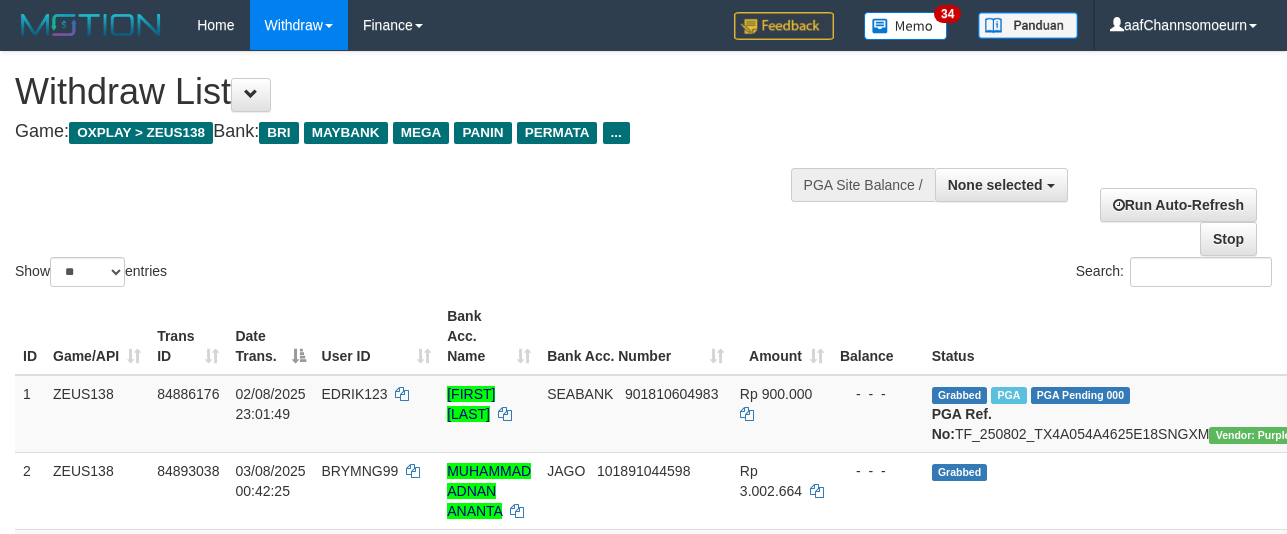 select 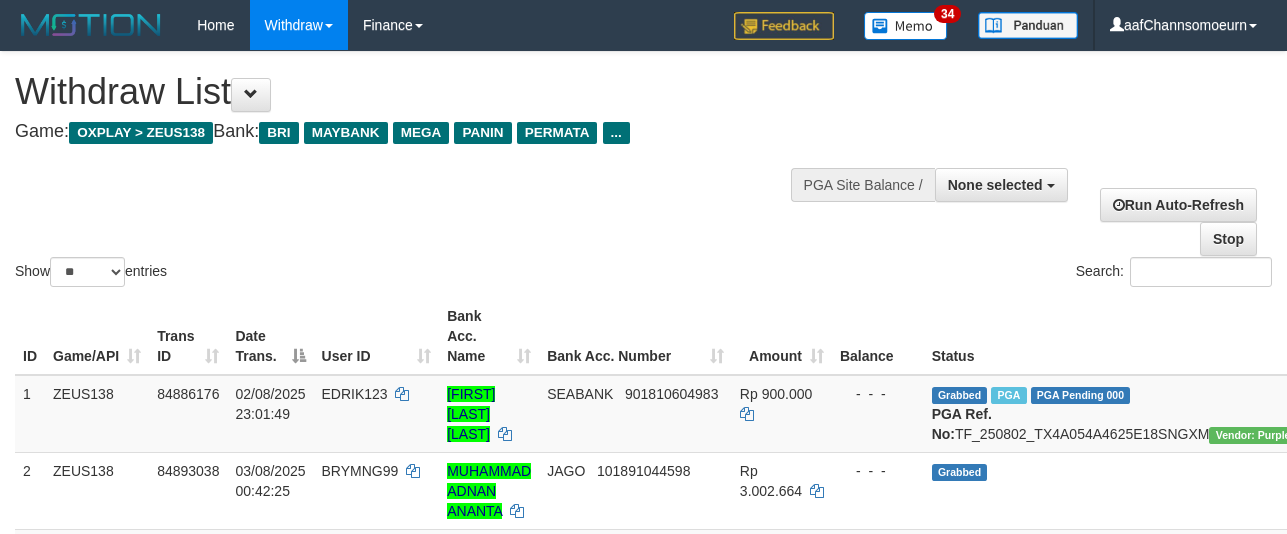 select 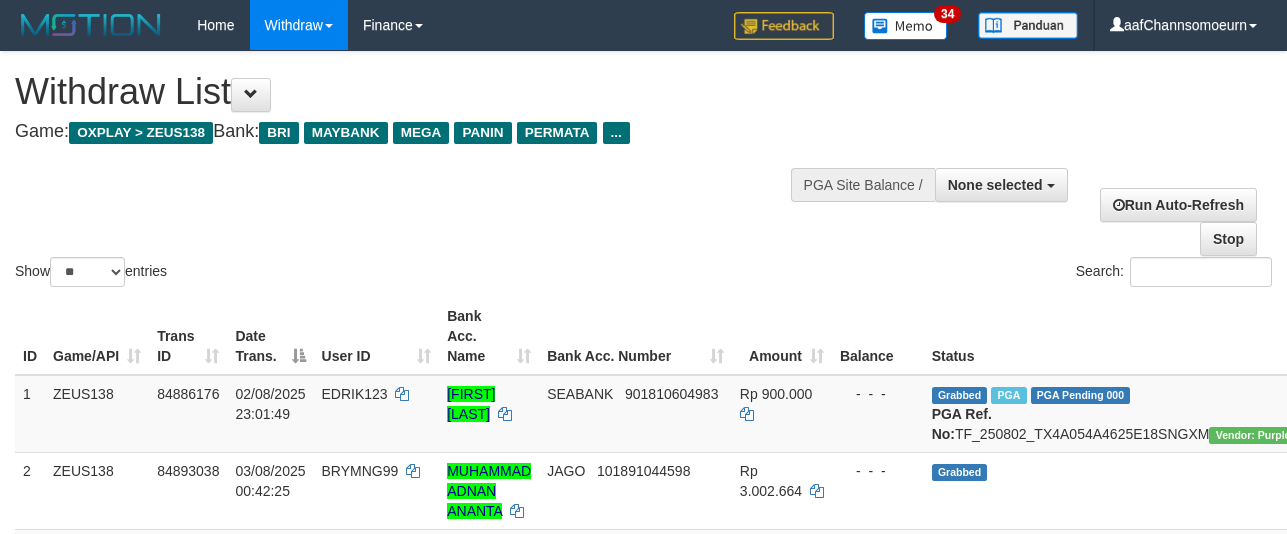 select 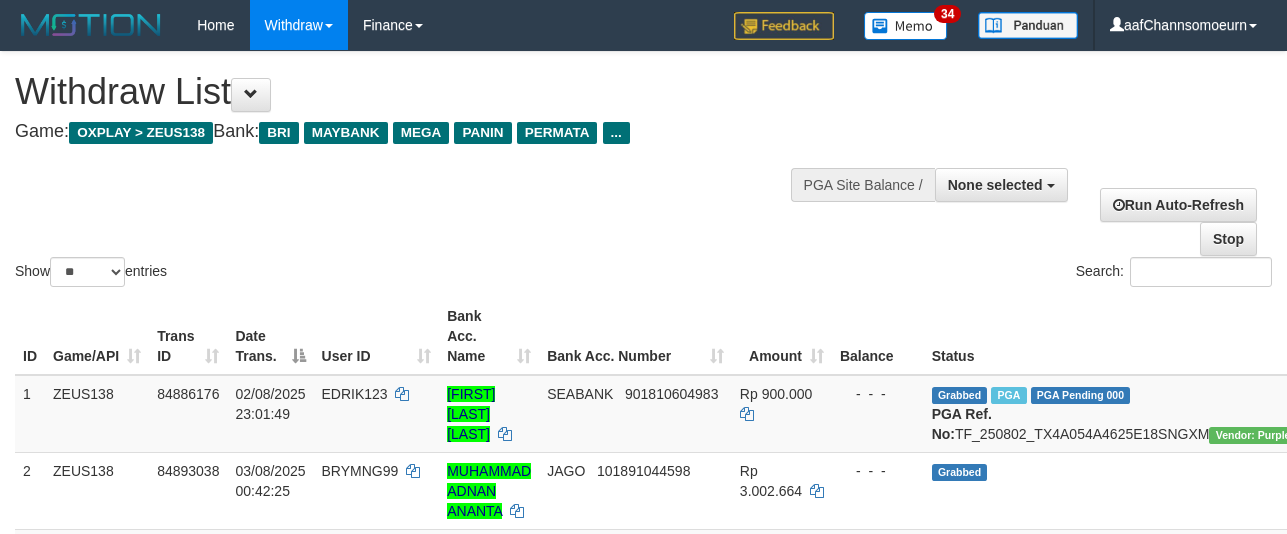 select 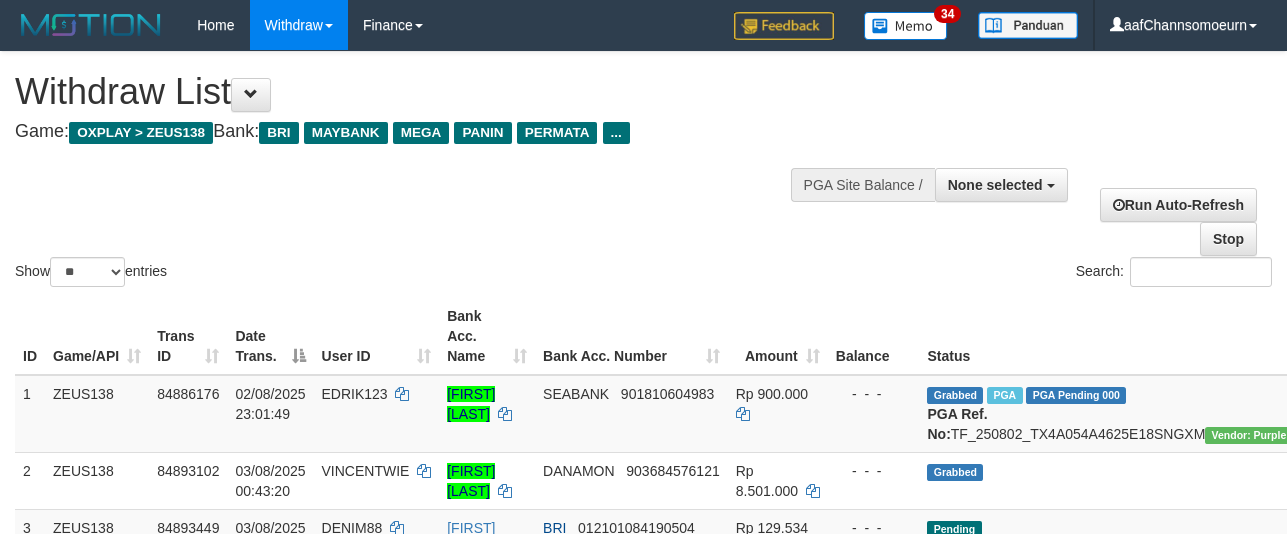 select 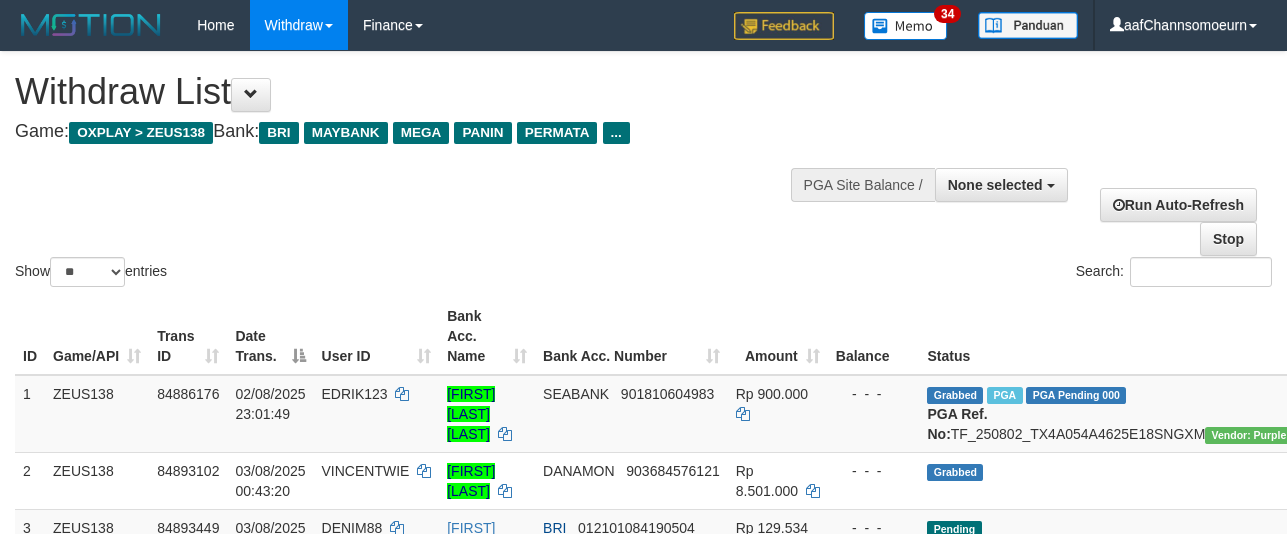 select 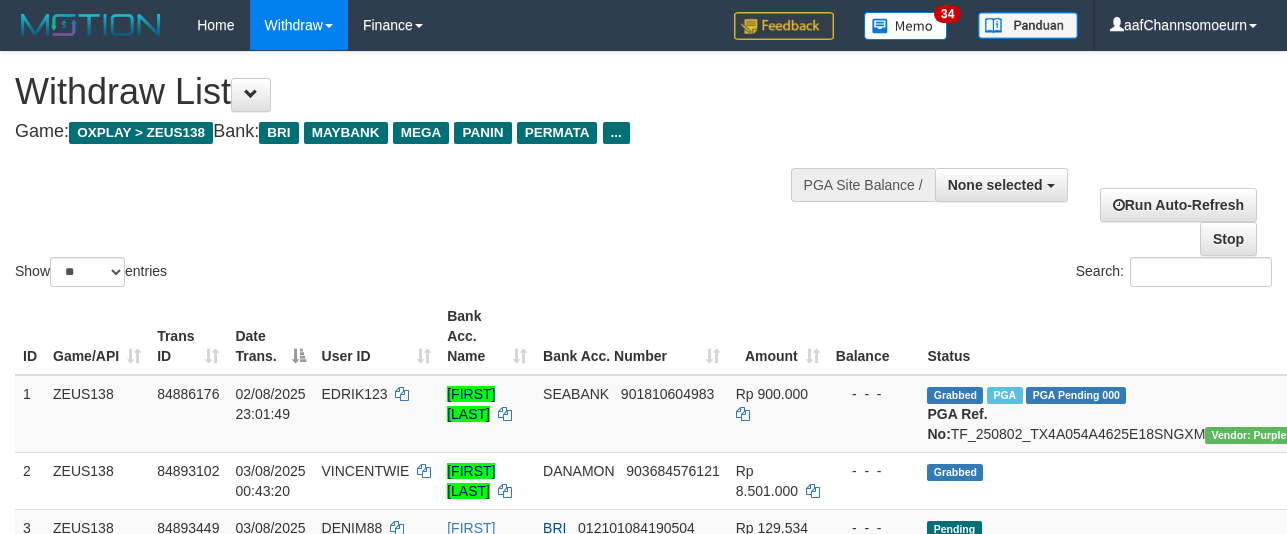 select 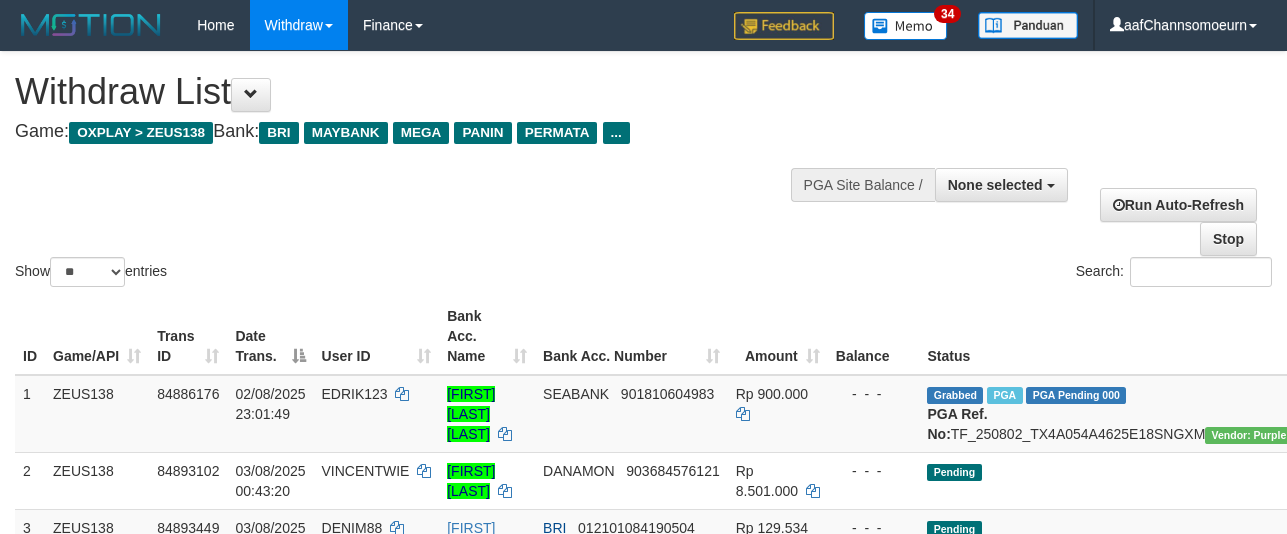 select 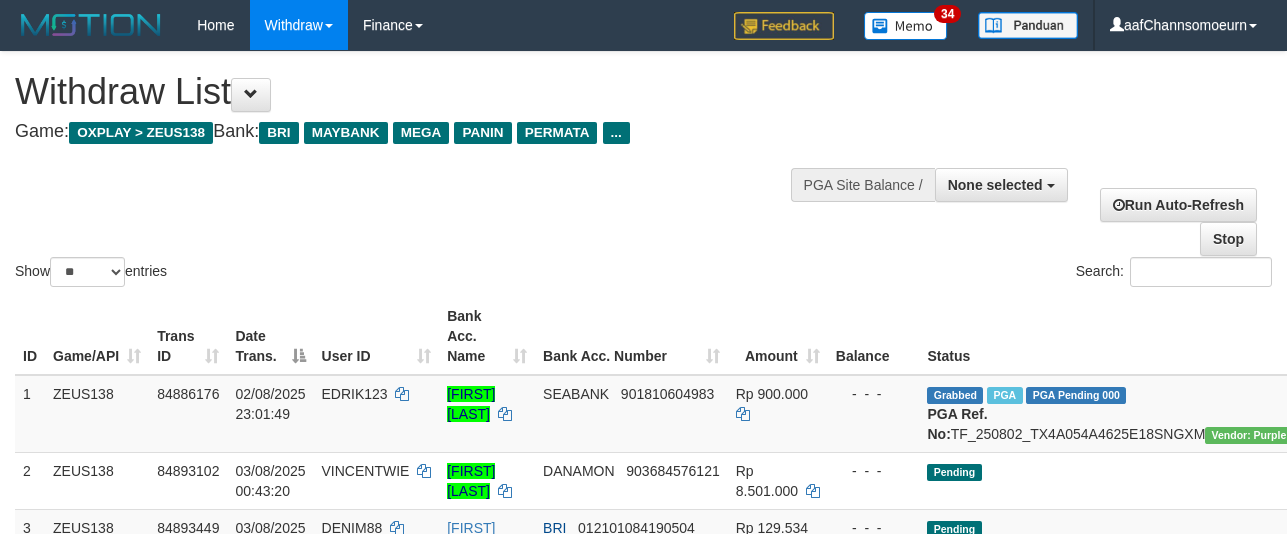 select 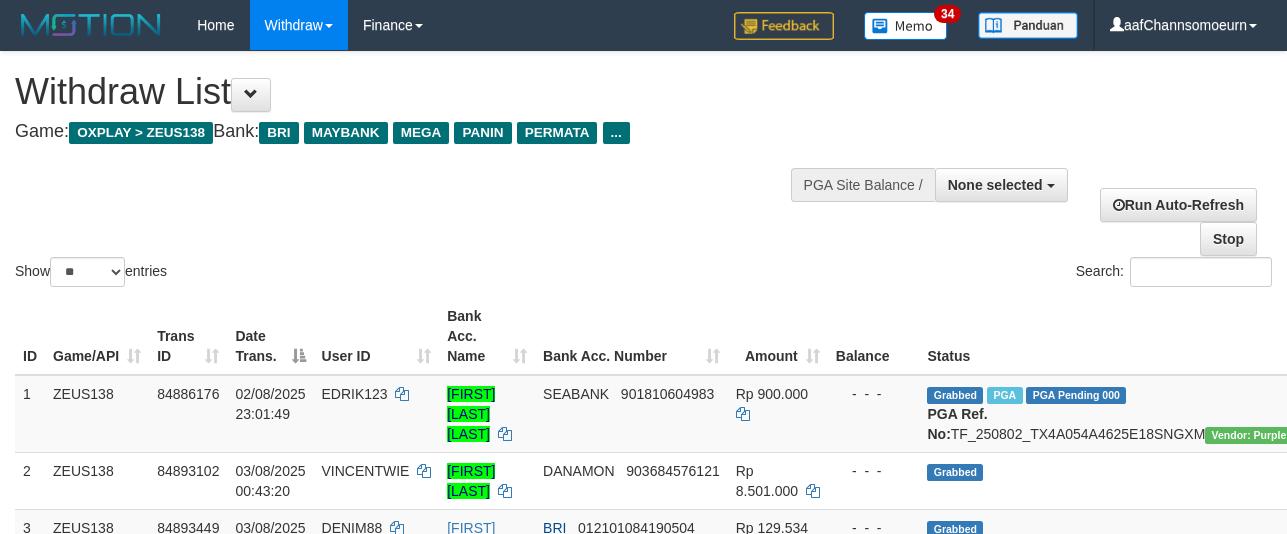 select 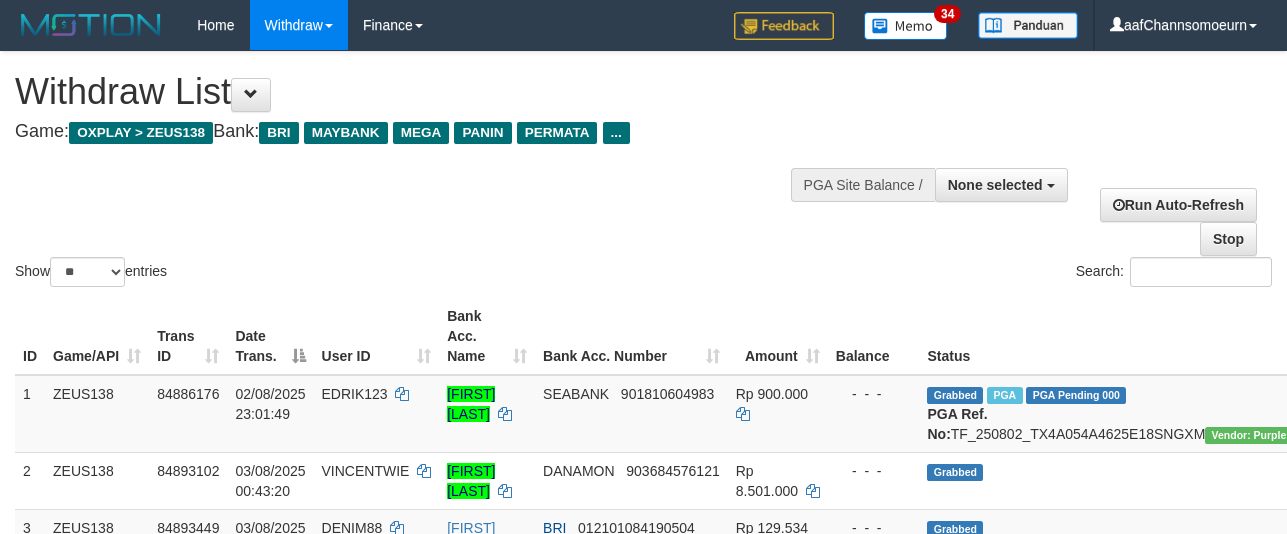 select 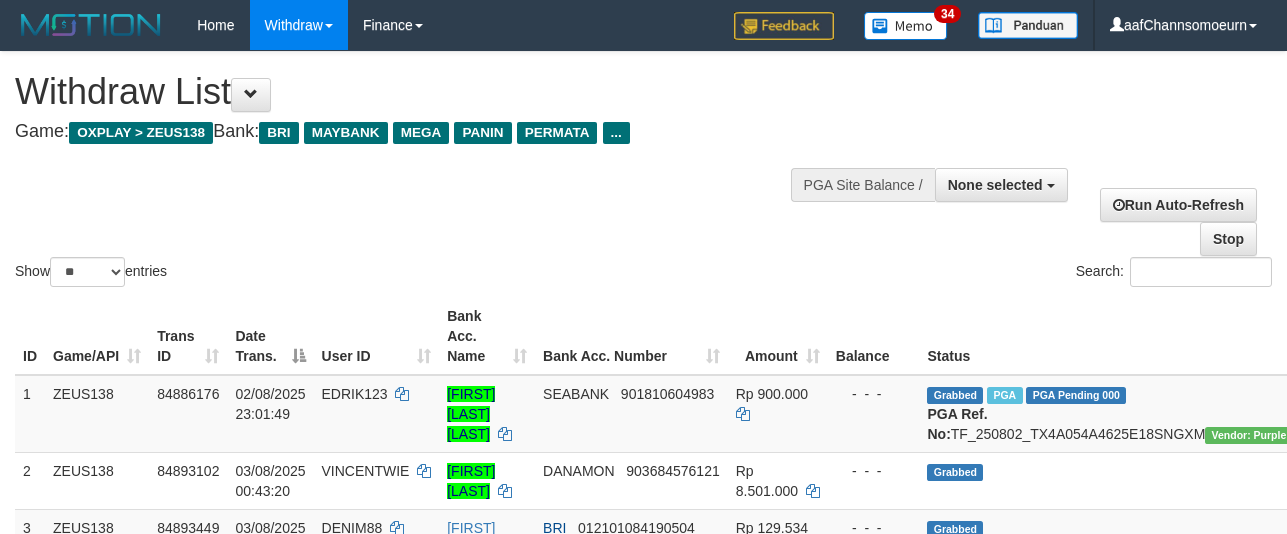 select 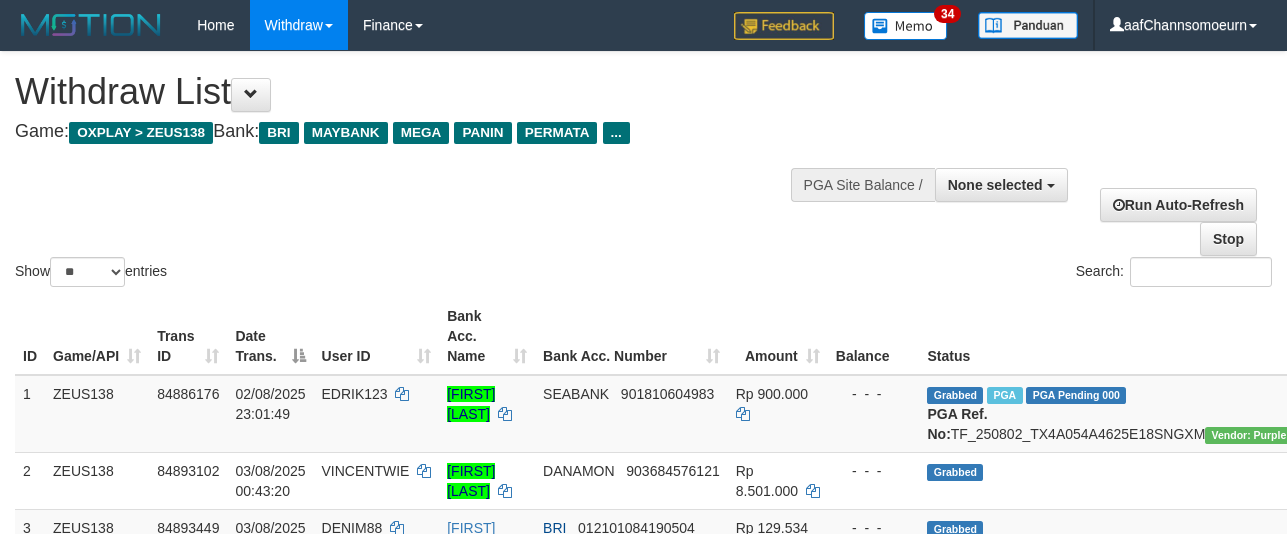 select 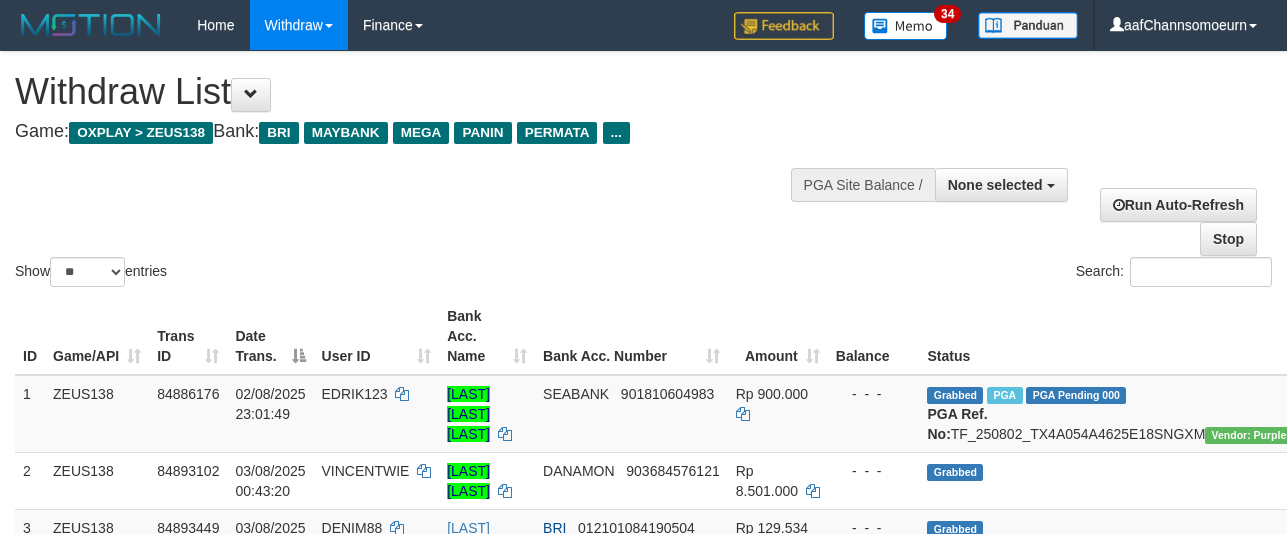 select 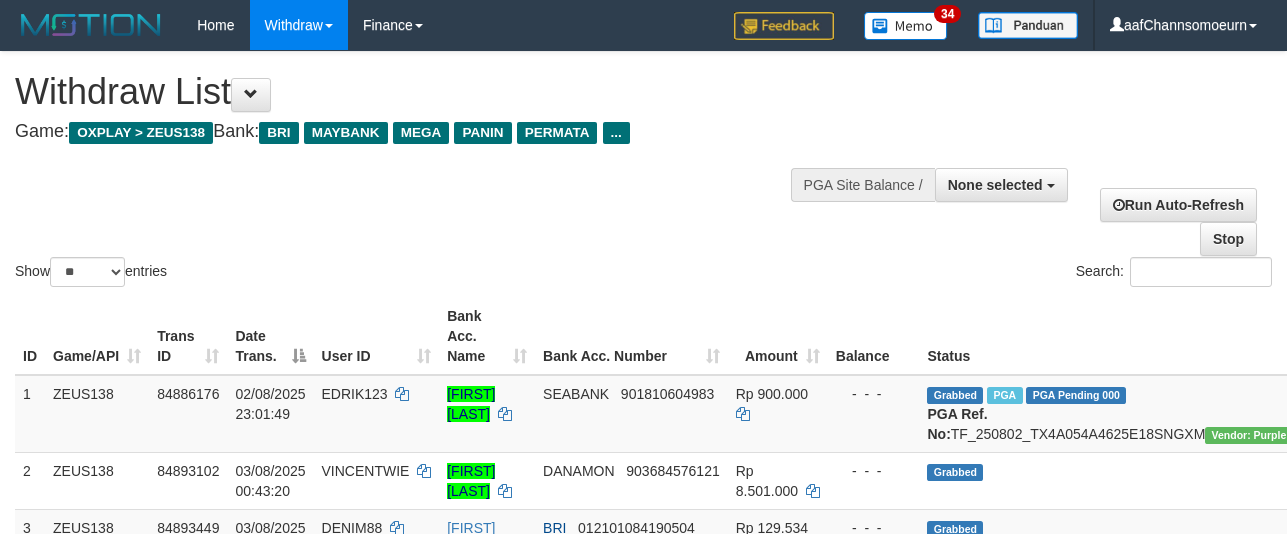 select 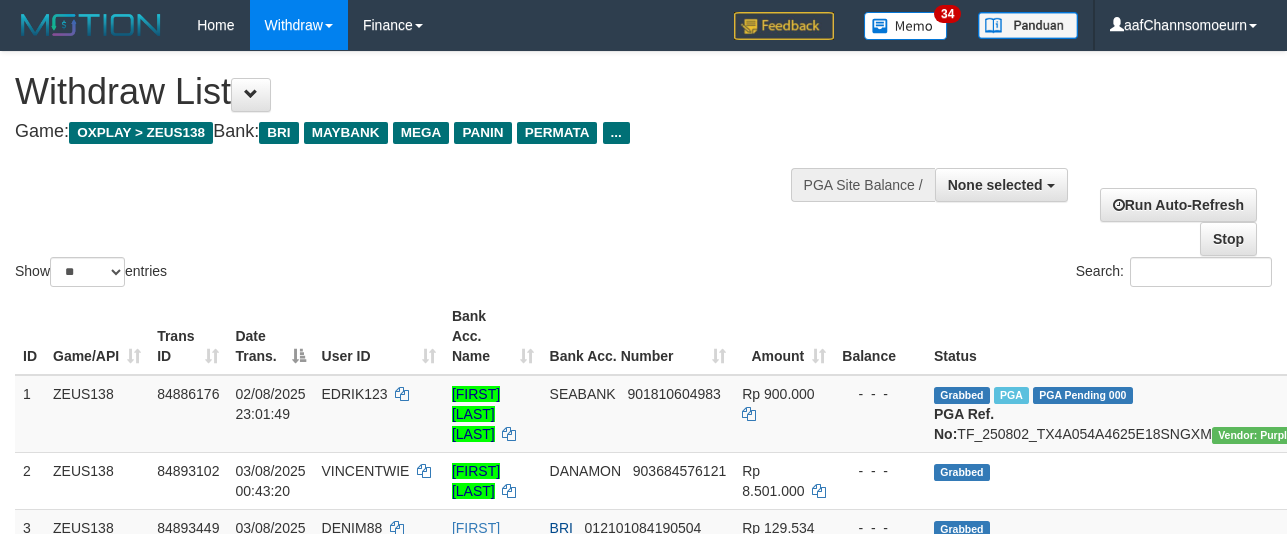select 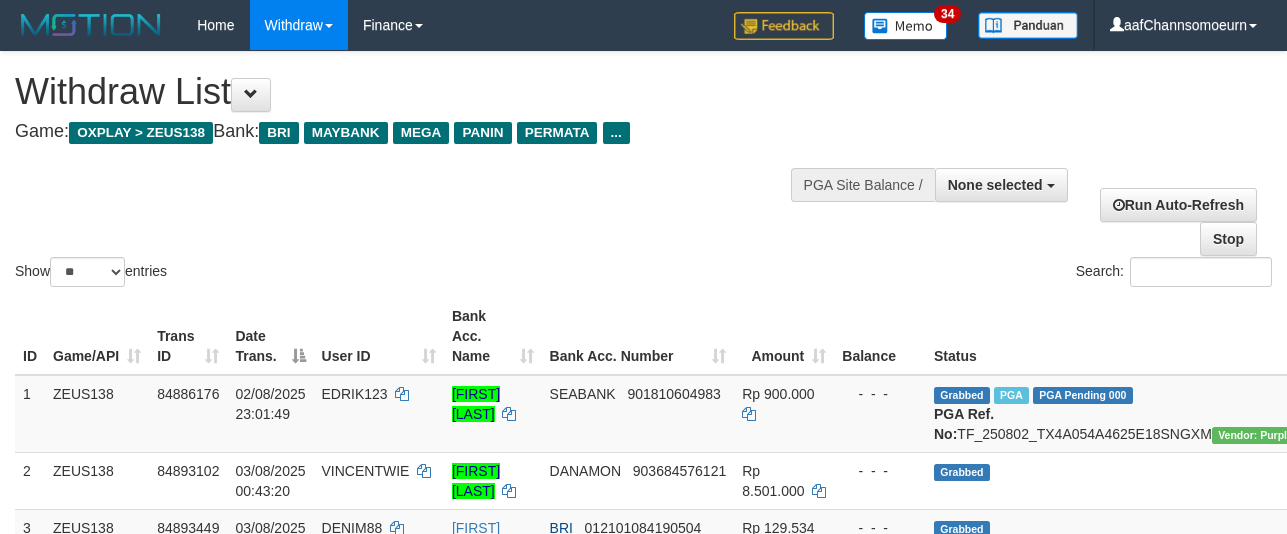 select 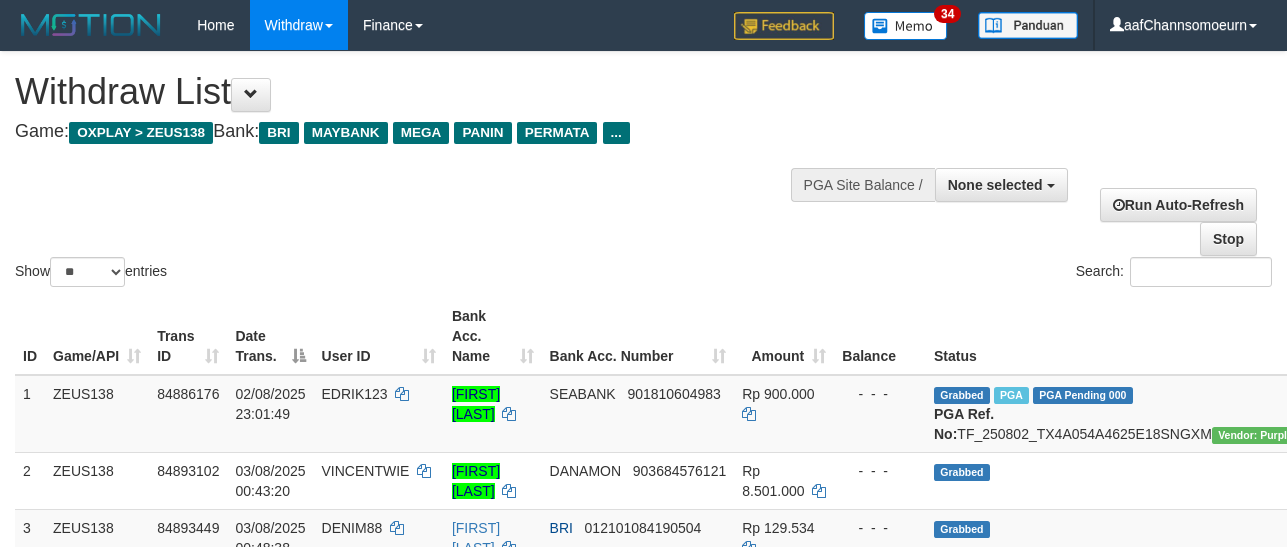select 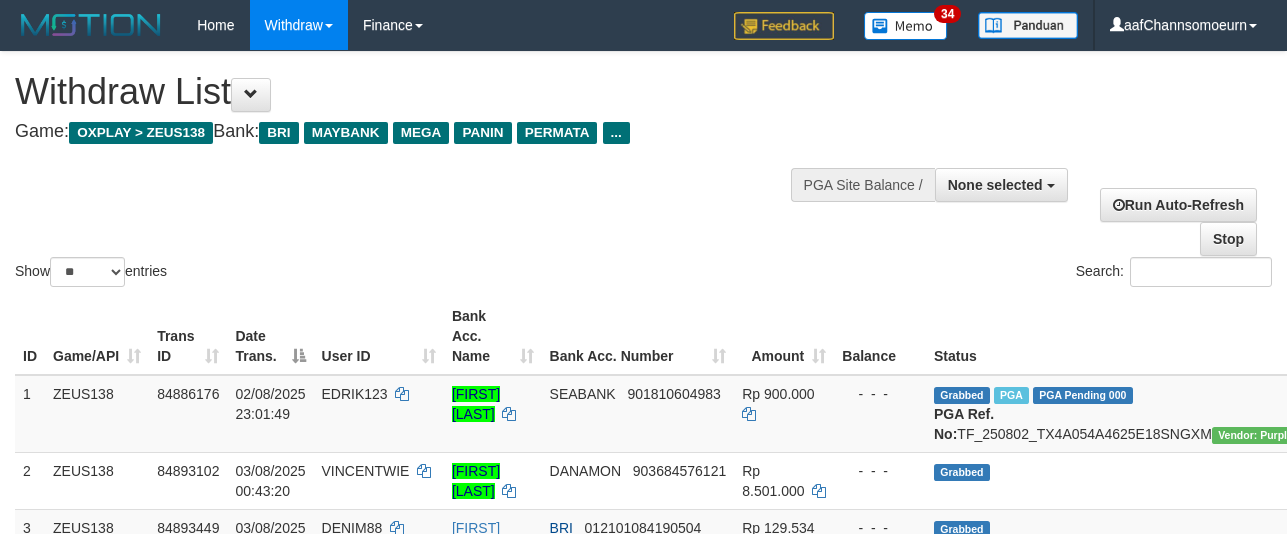 select 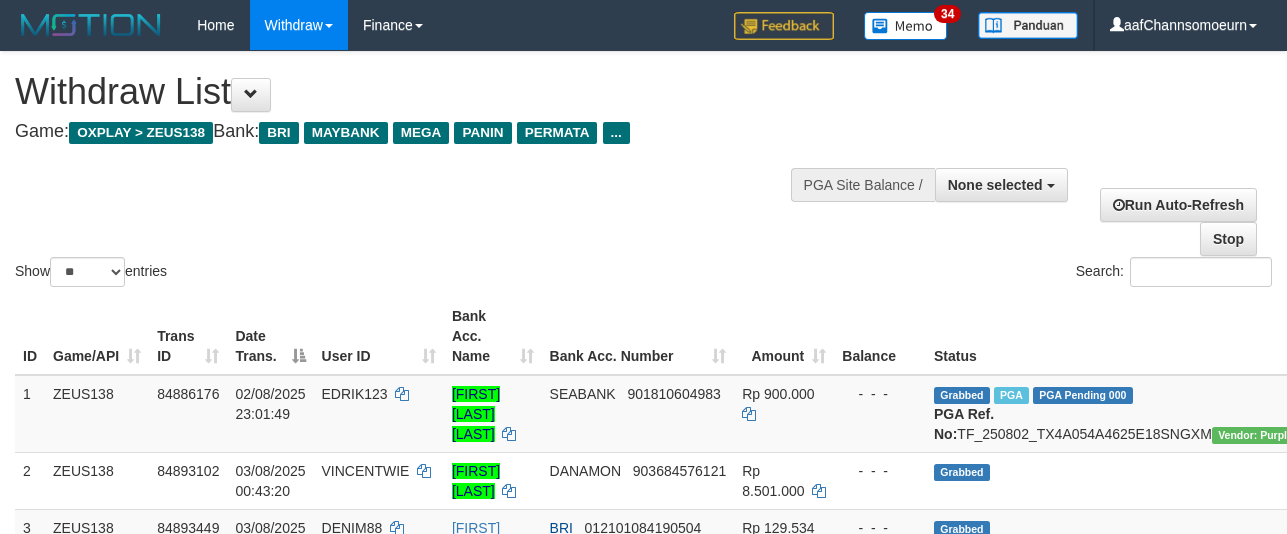 select 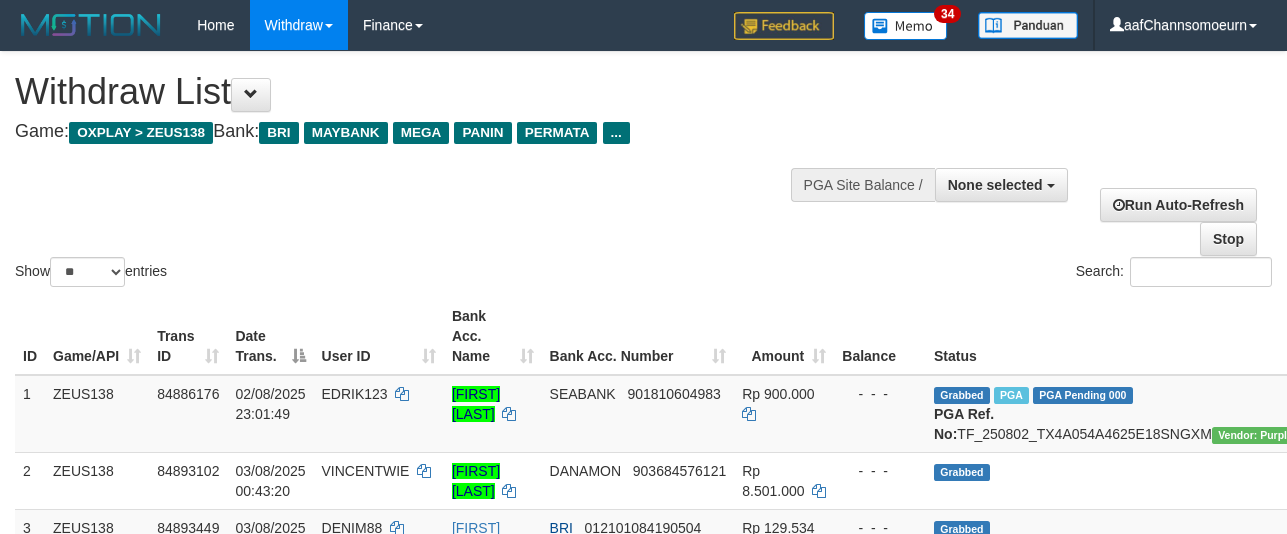 select 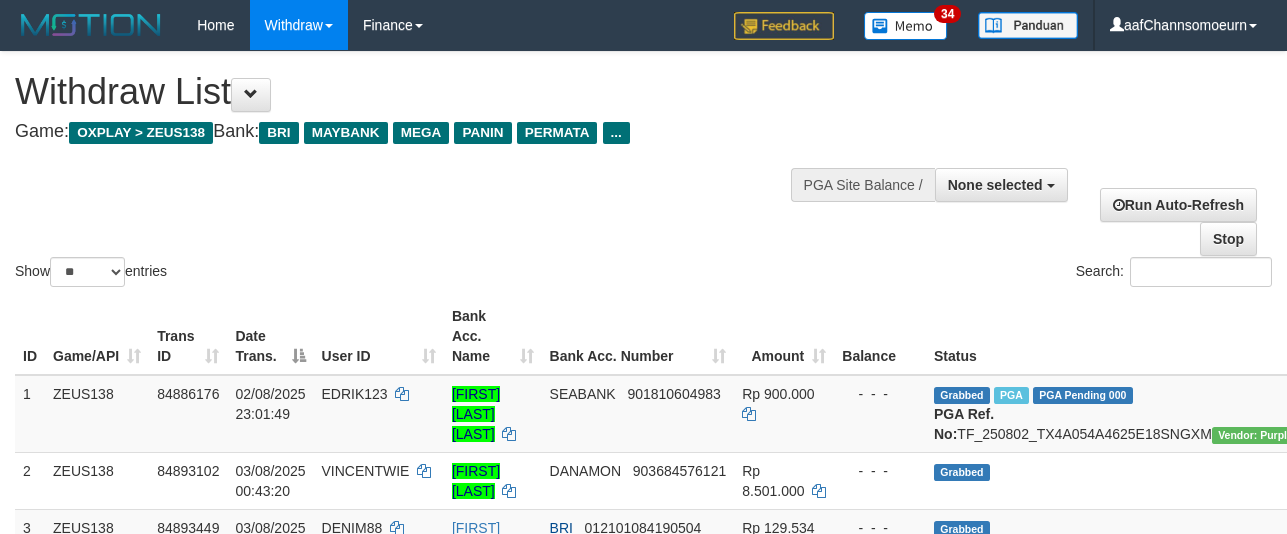select 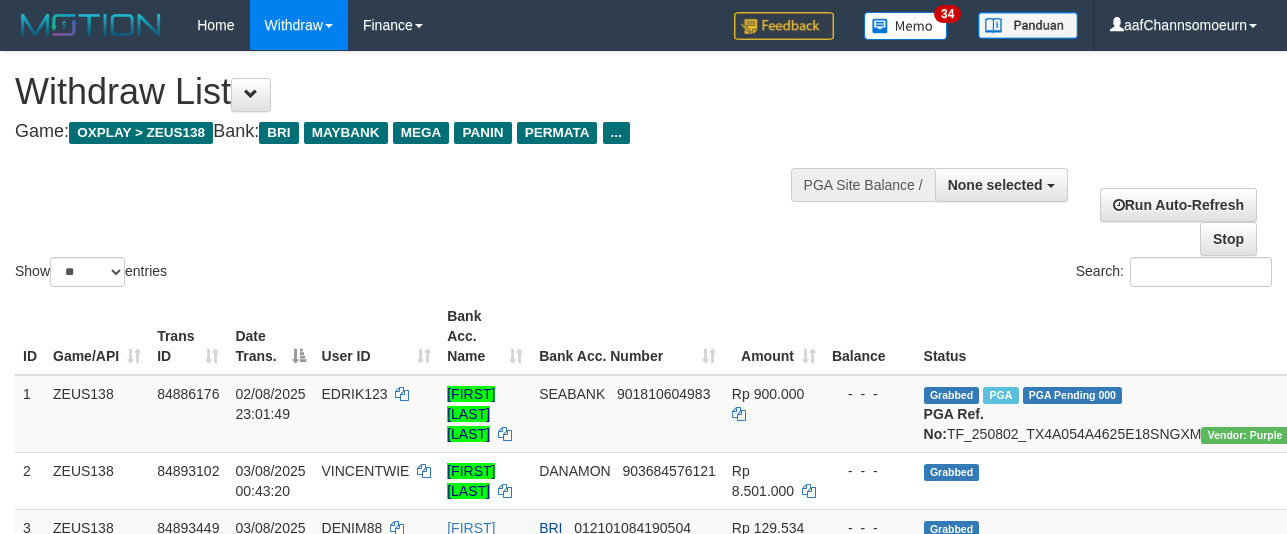 select 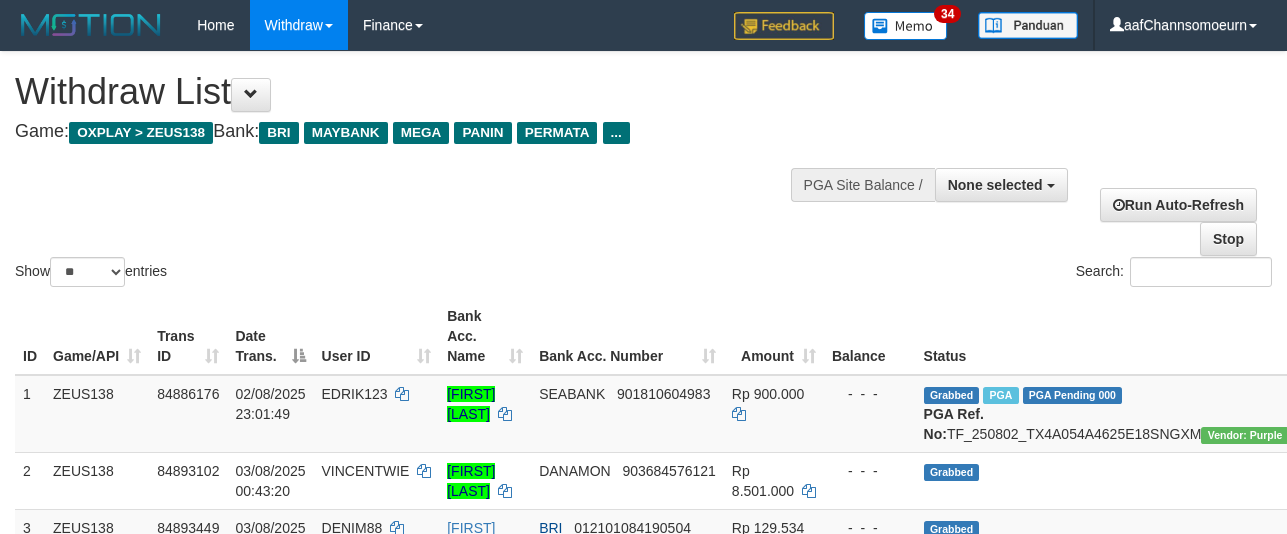 select 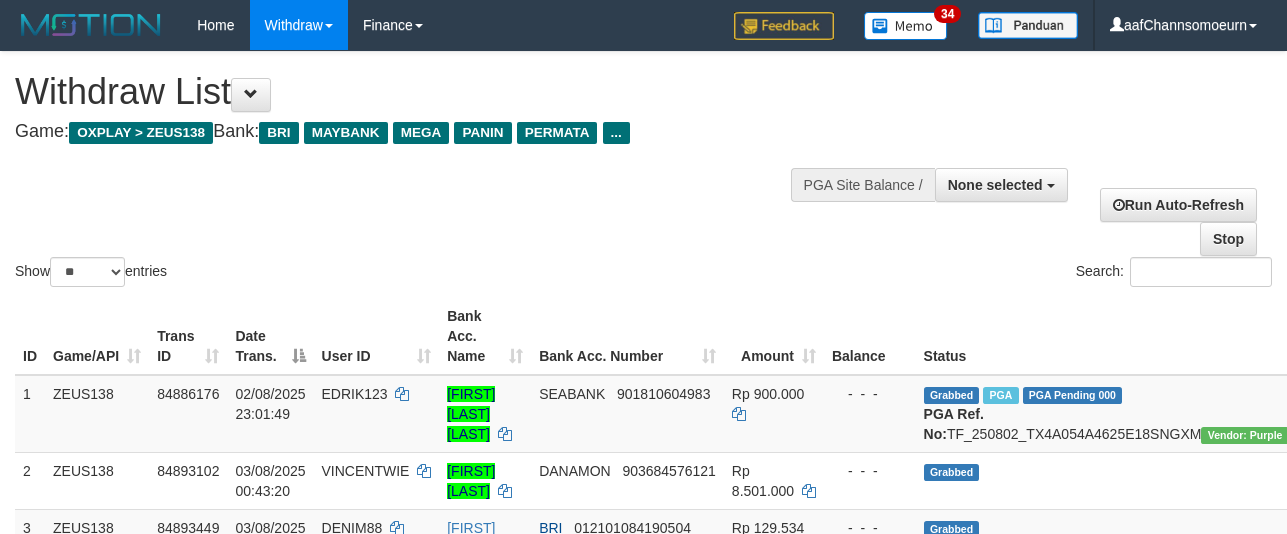 select 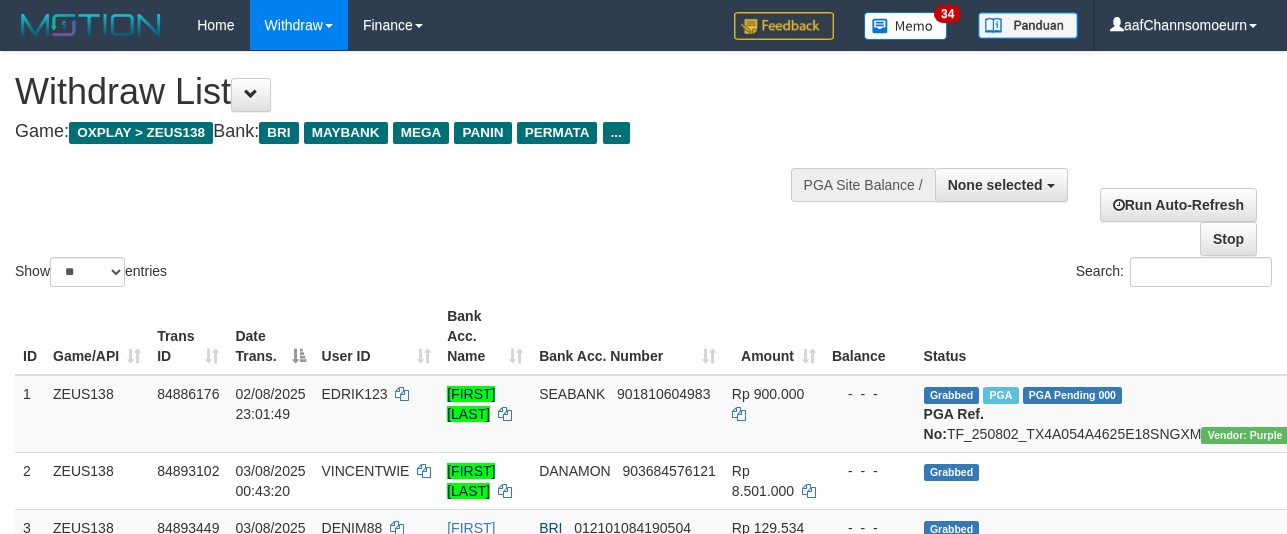 select 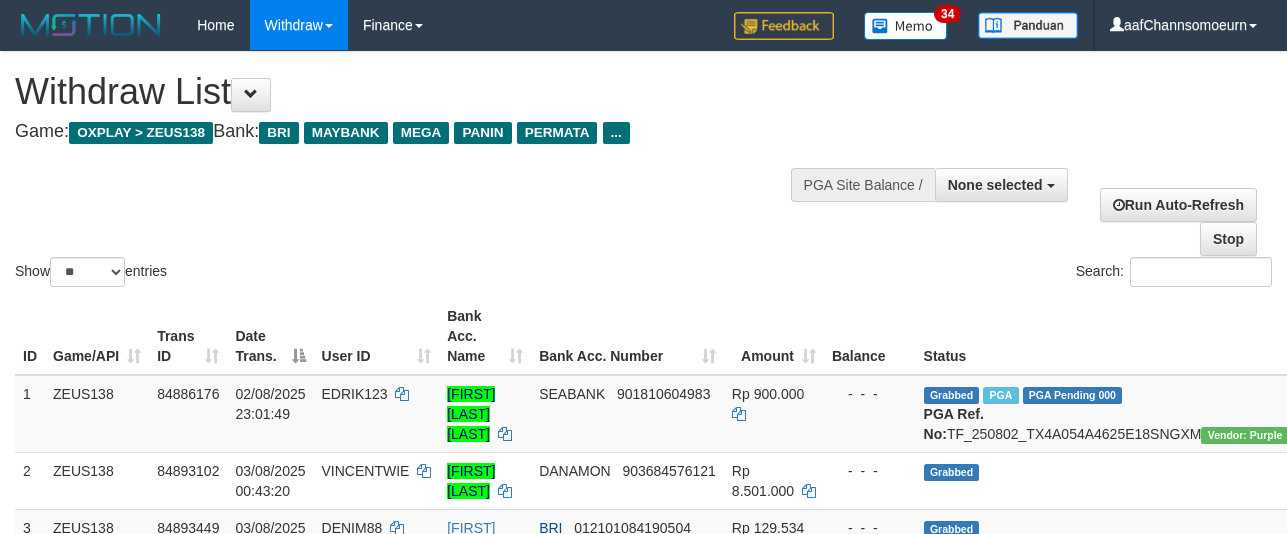 select 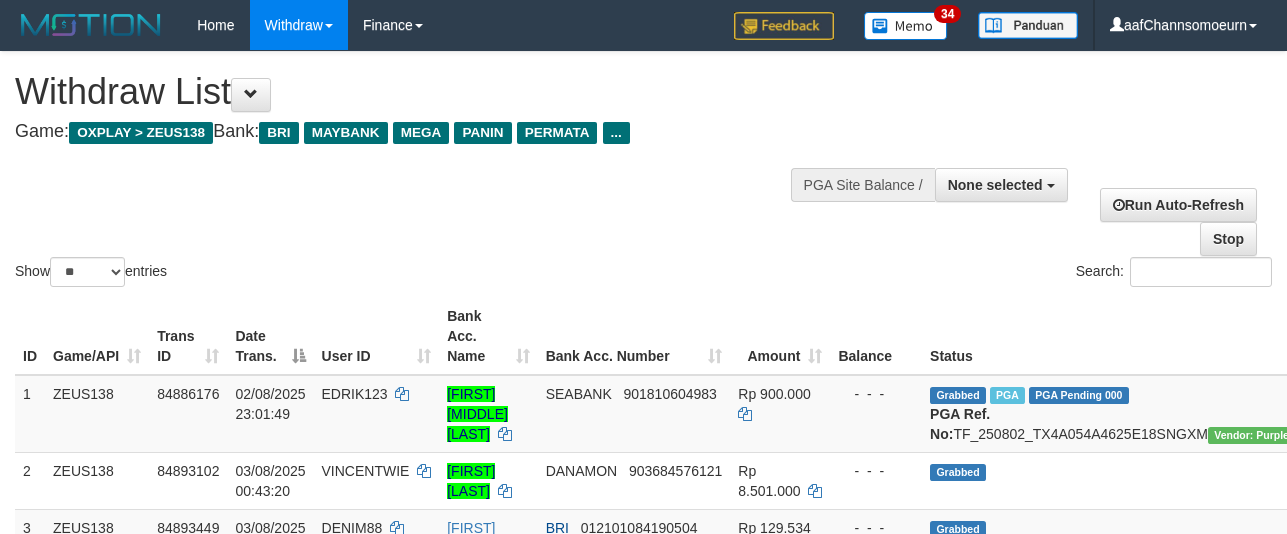 select 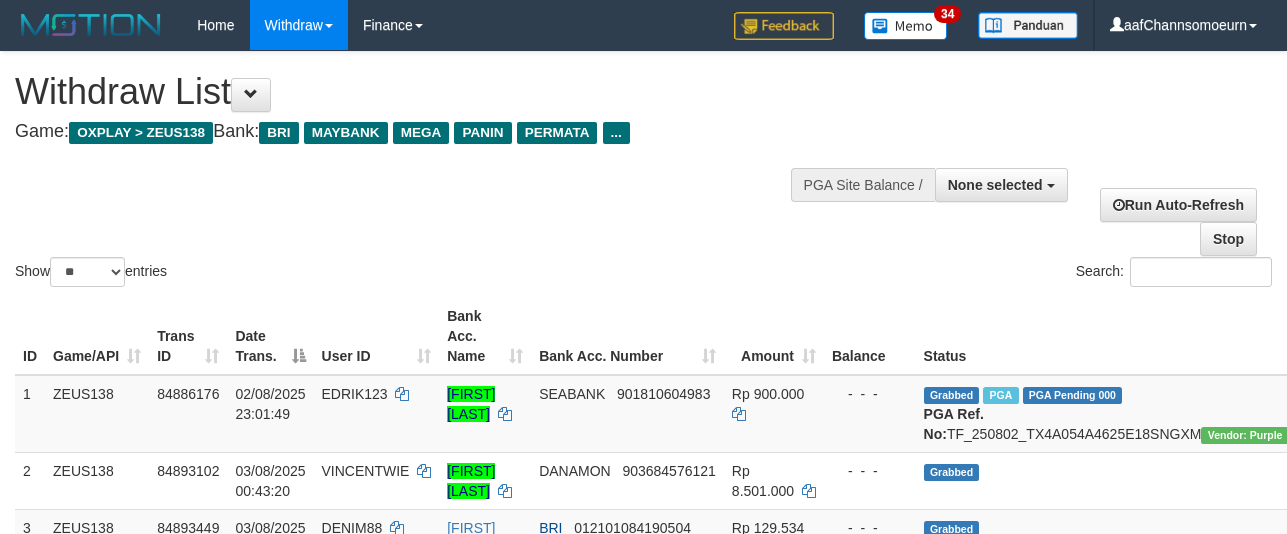 select 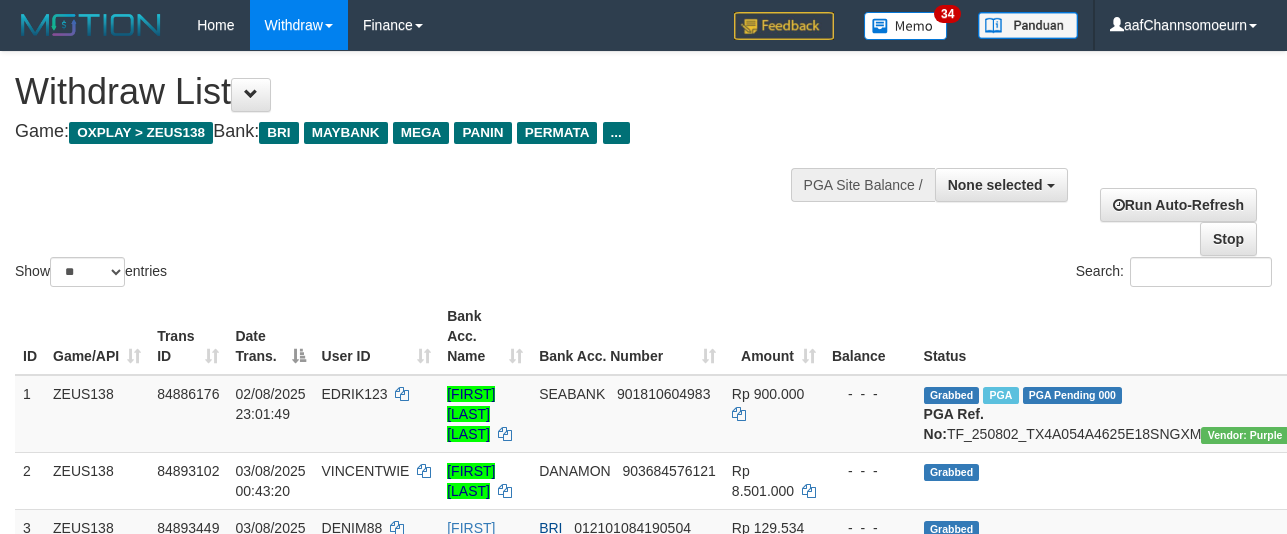 select 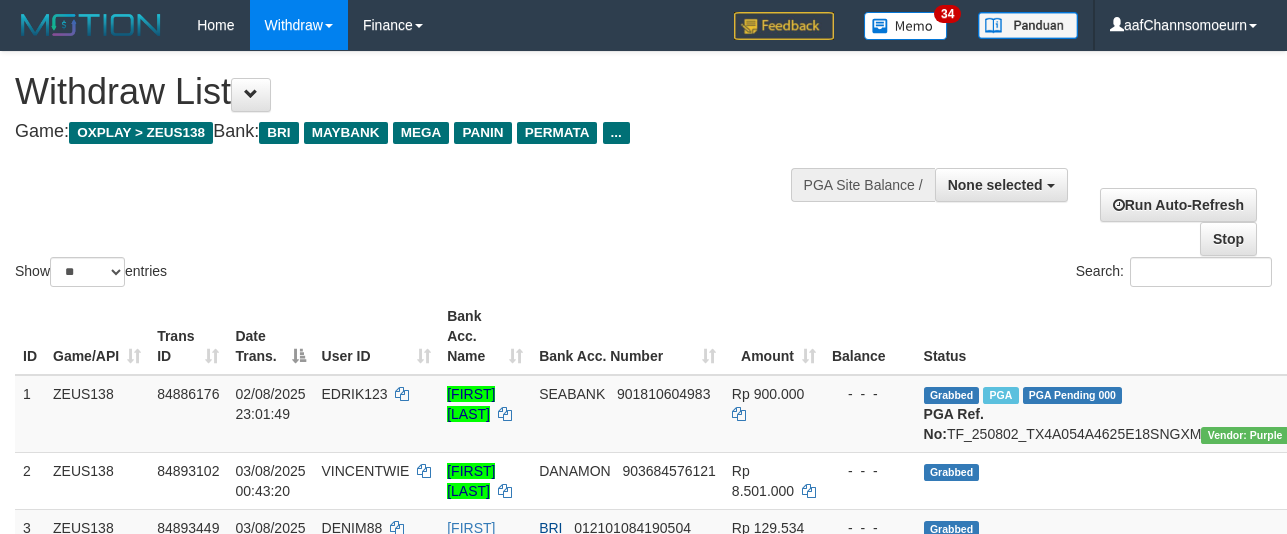 select 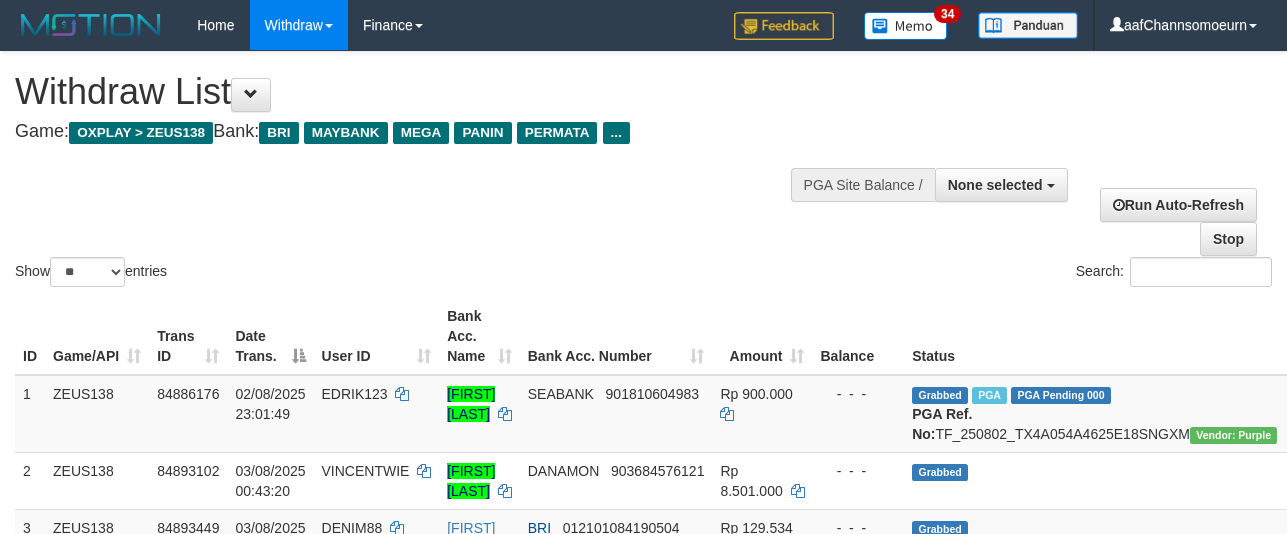 select 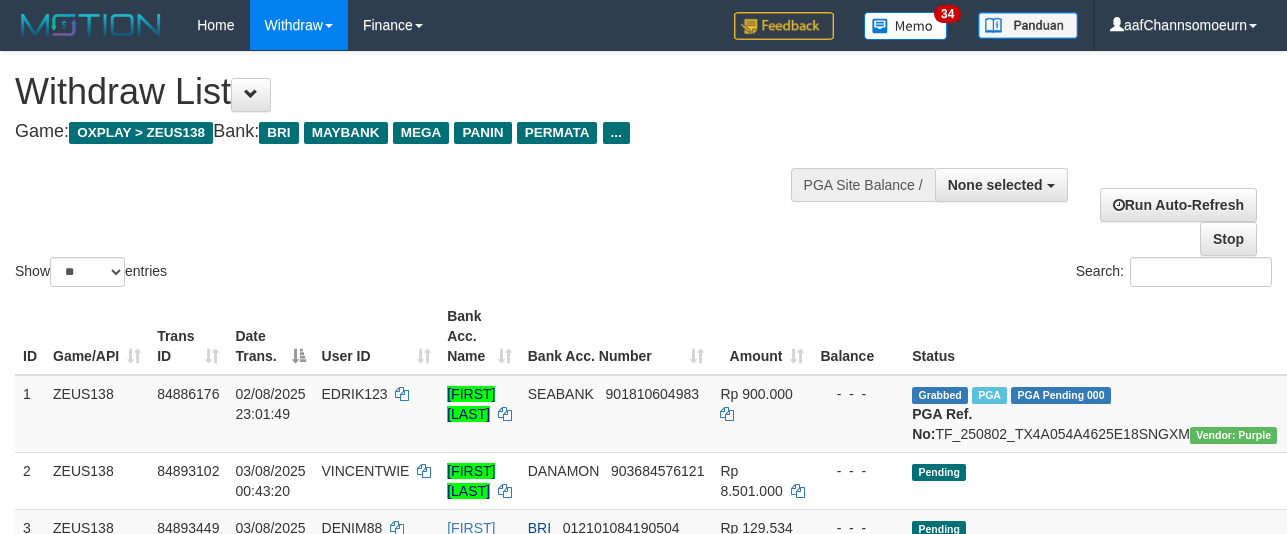 select 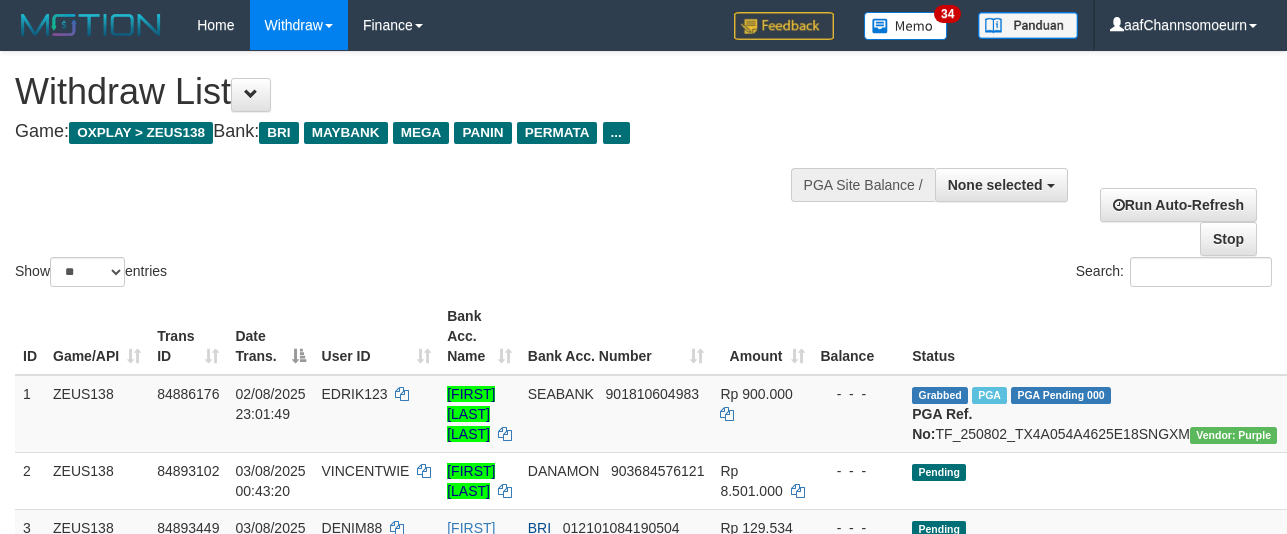 select 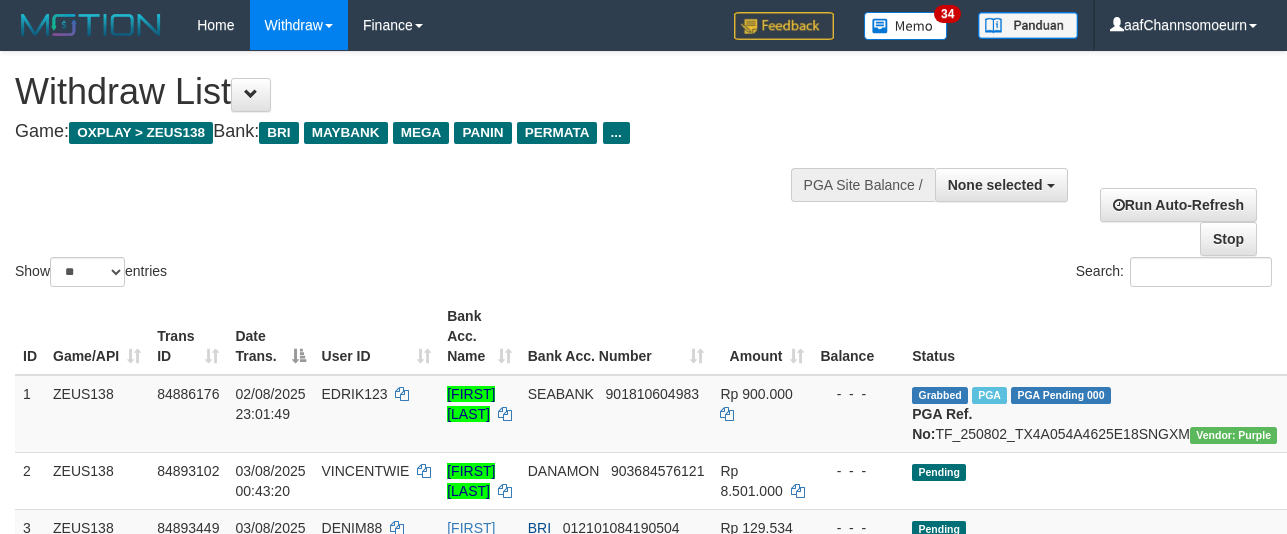 select 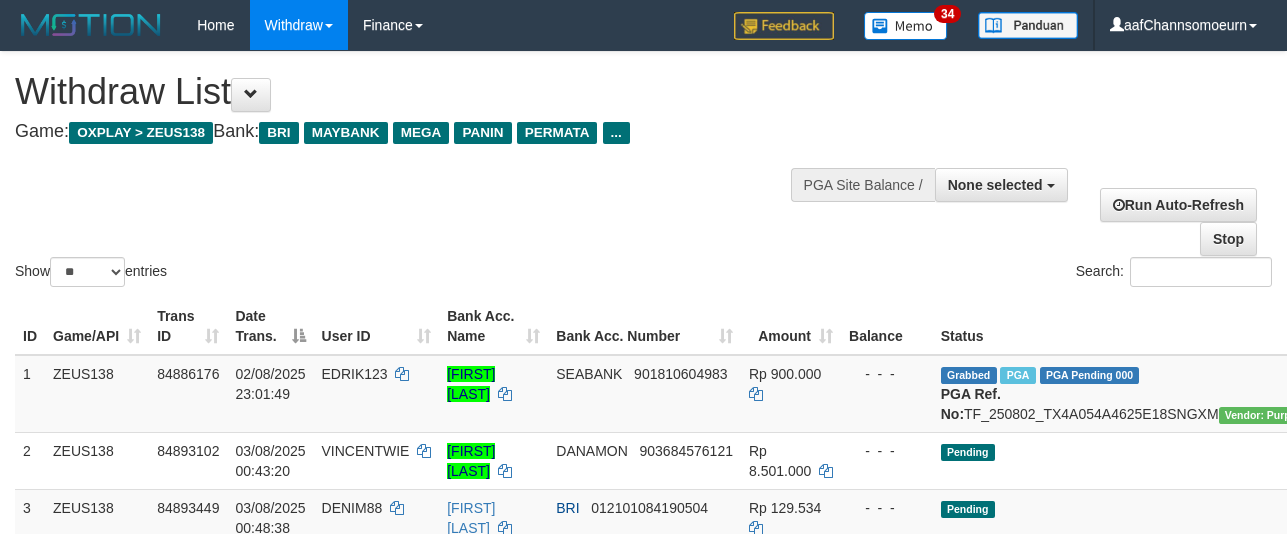 select 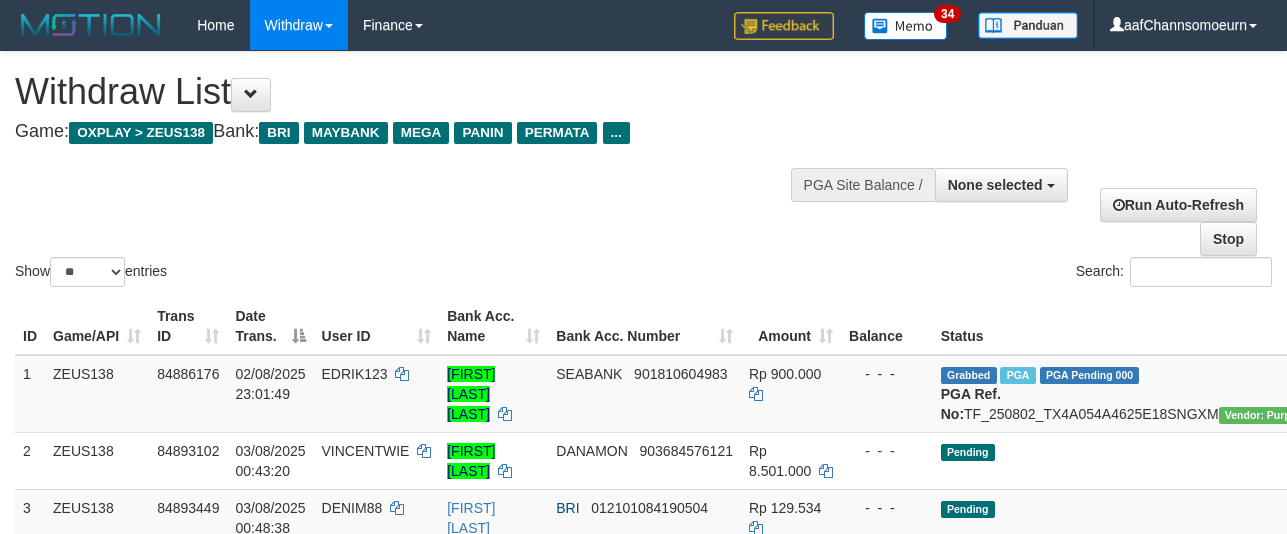 select 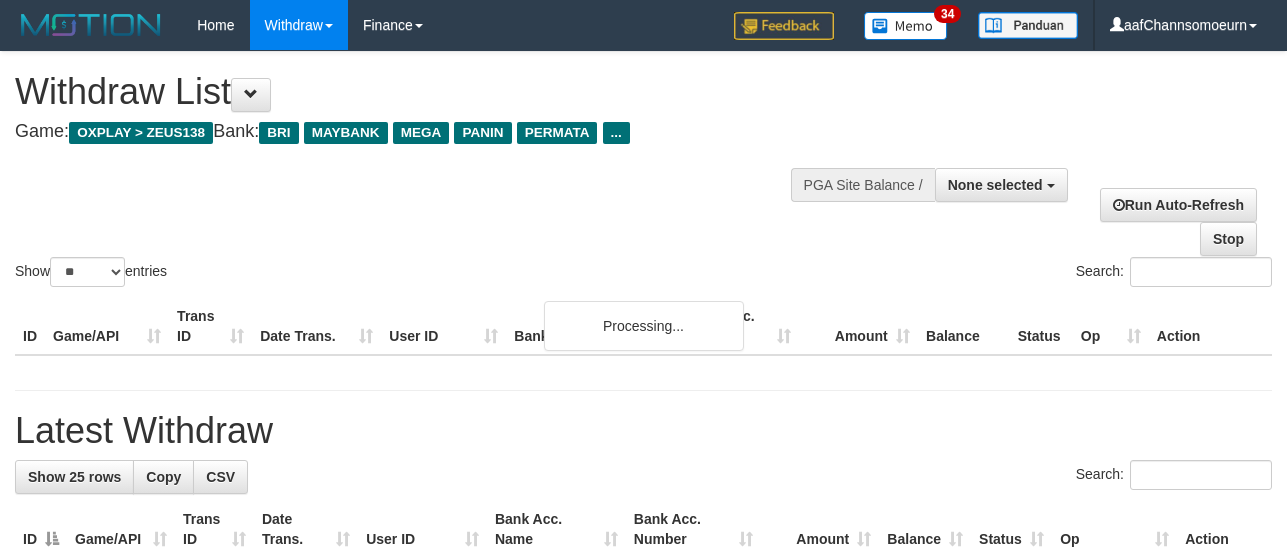 select 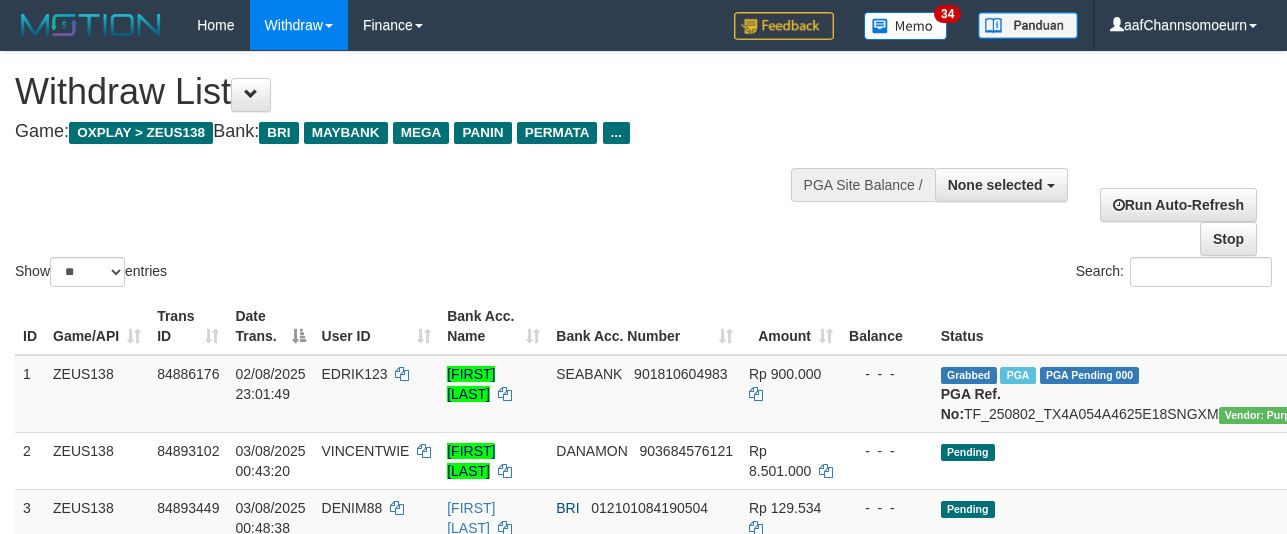 select 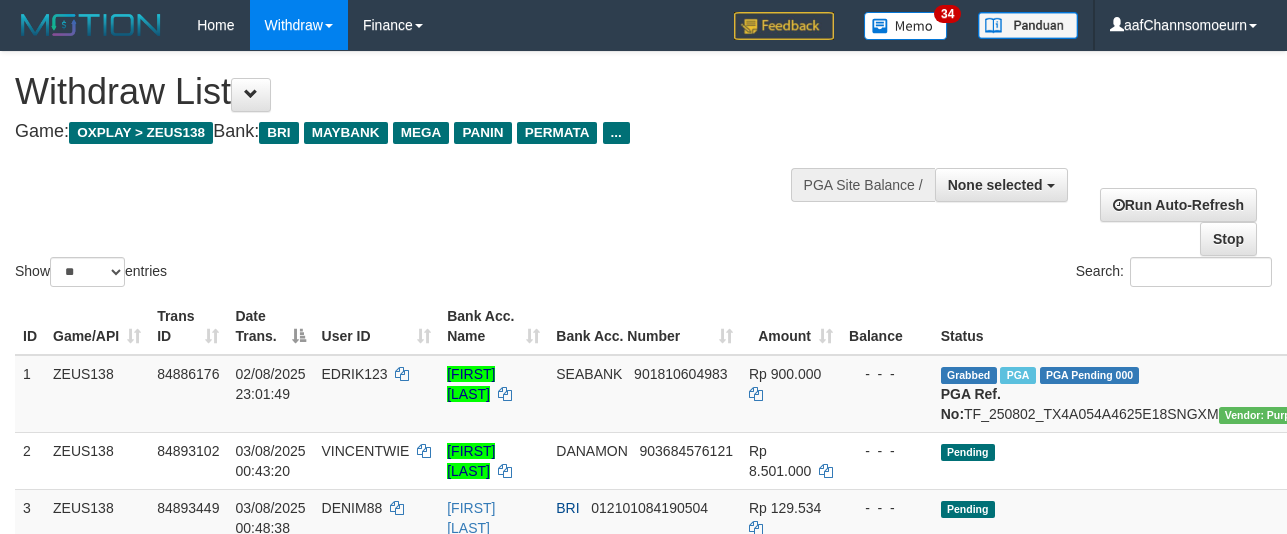 select 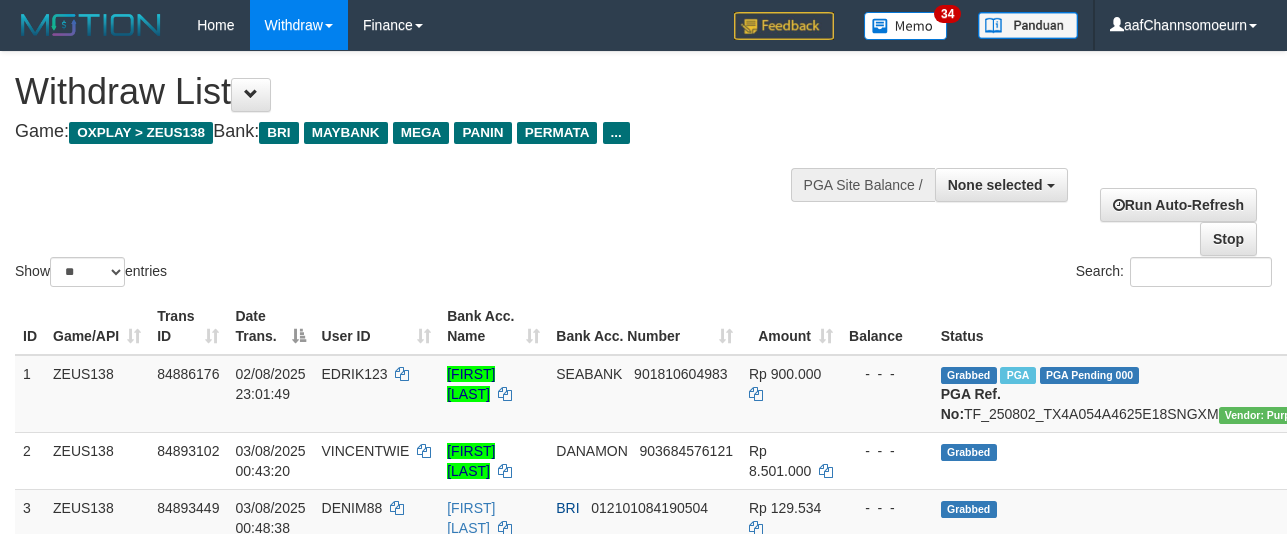 select 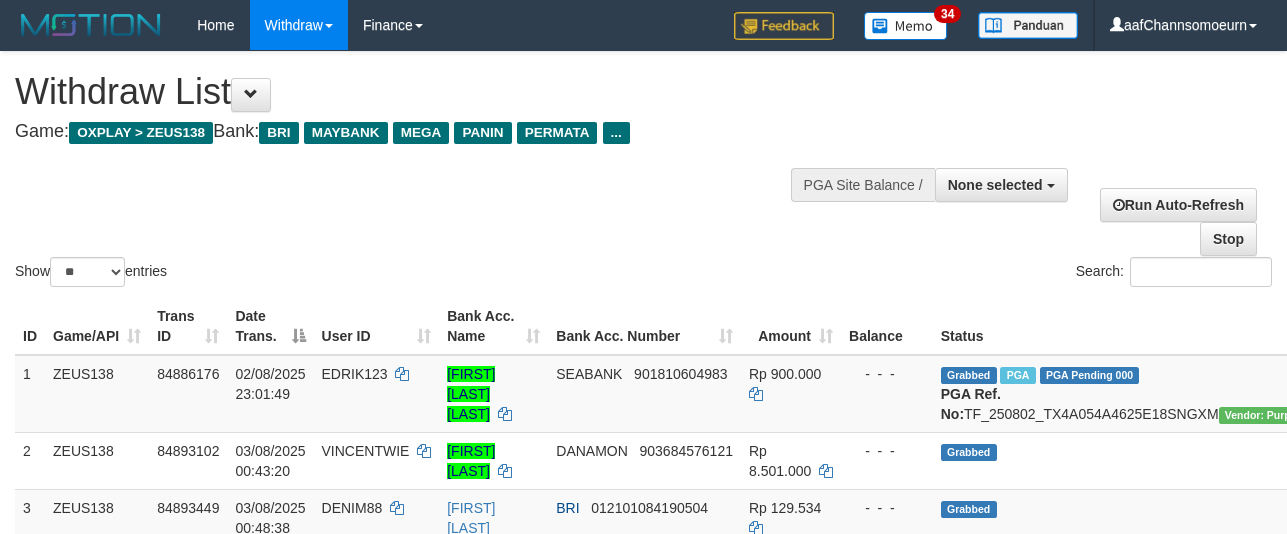 select 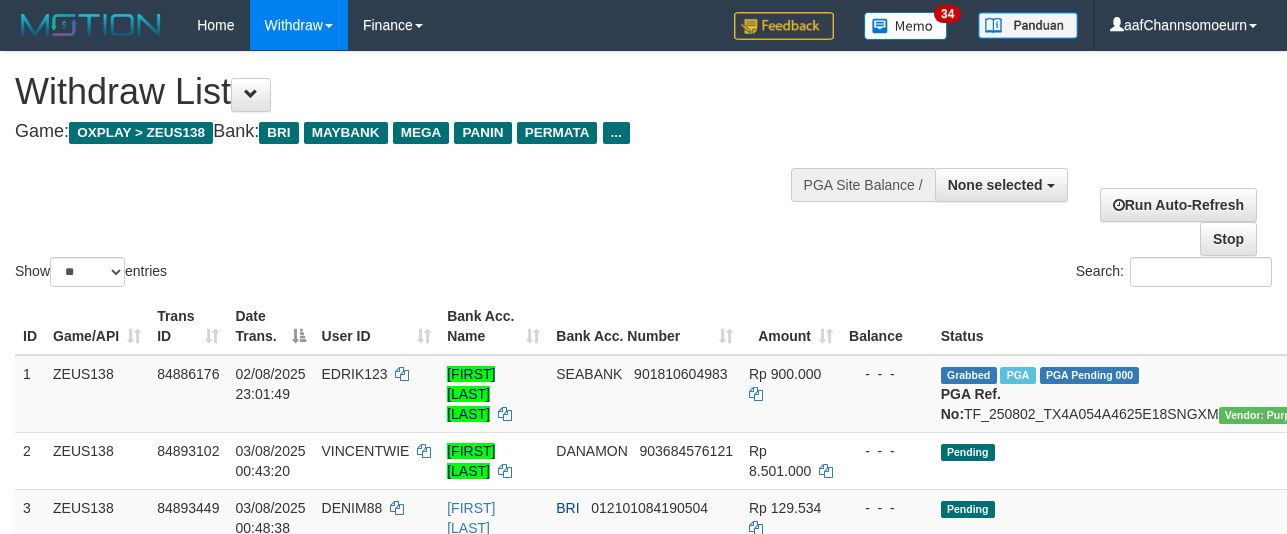 select 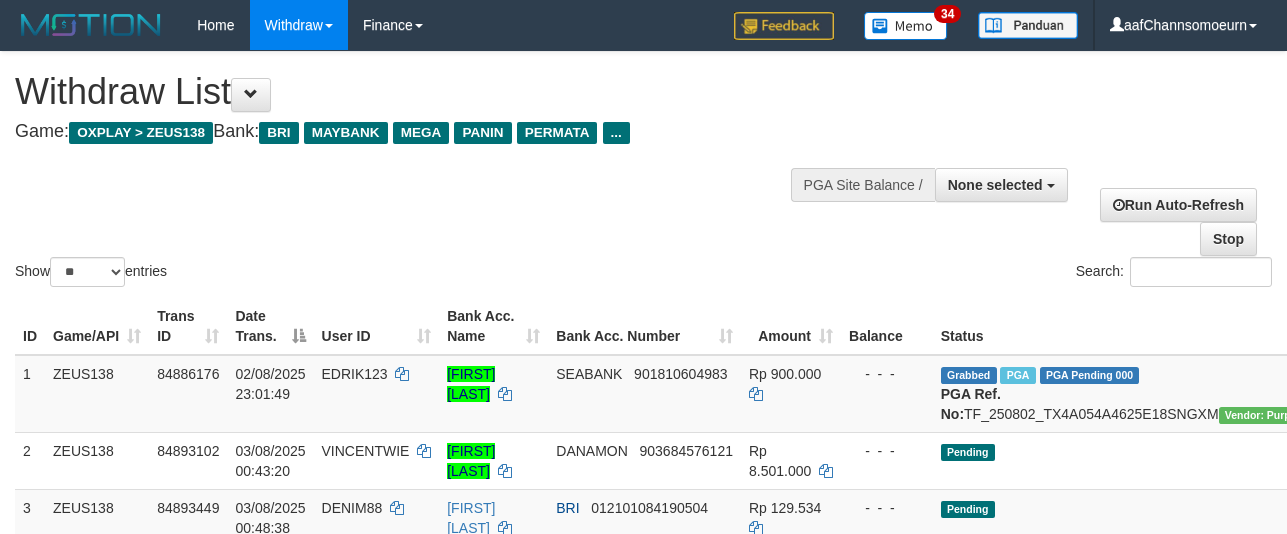 select 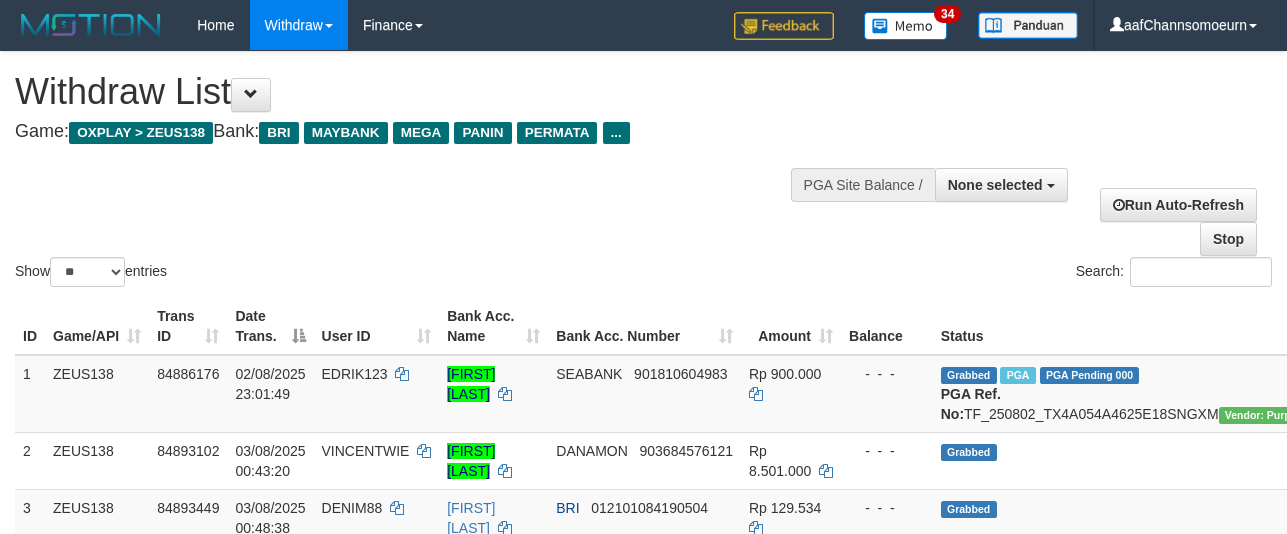 select 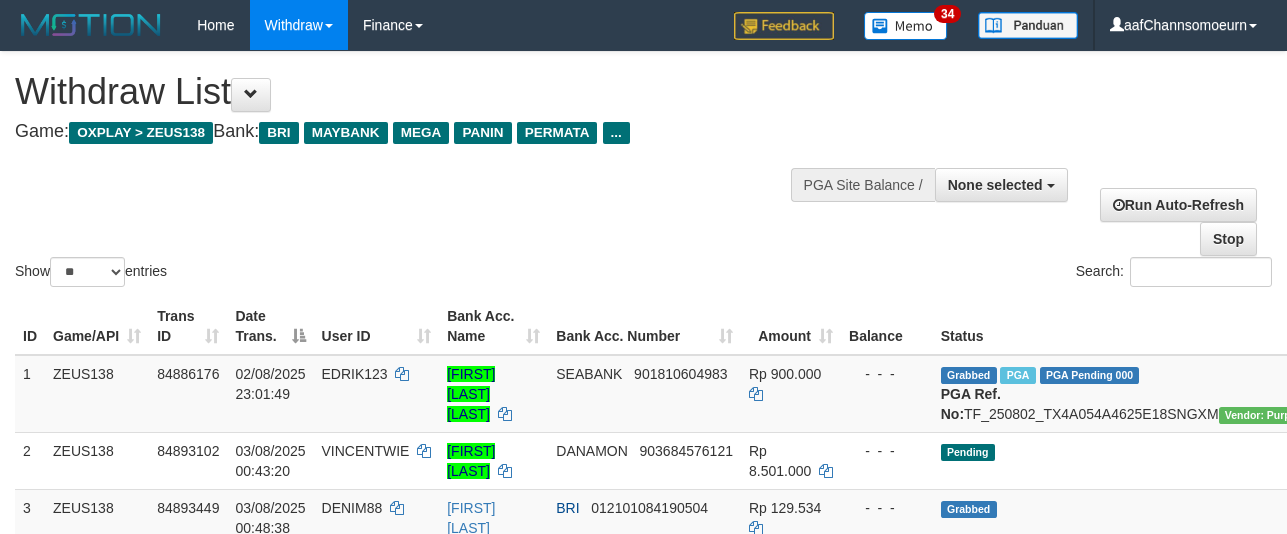 select 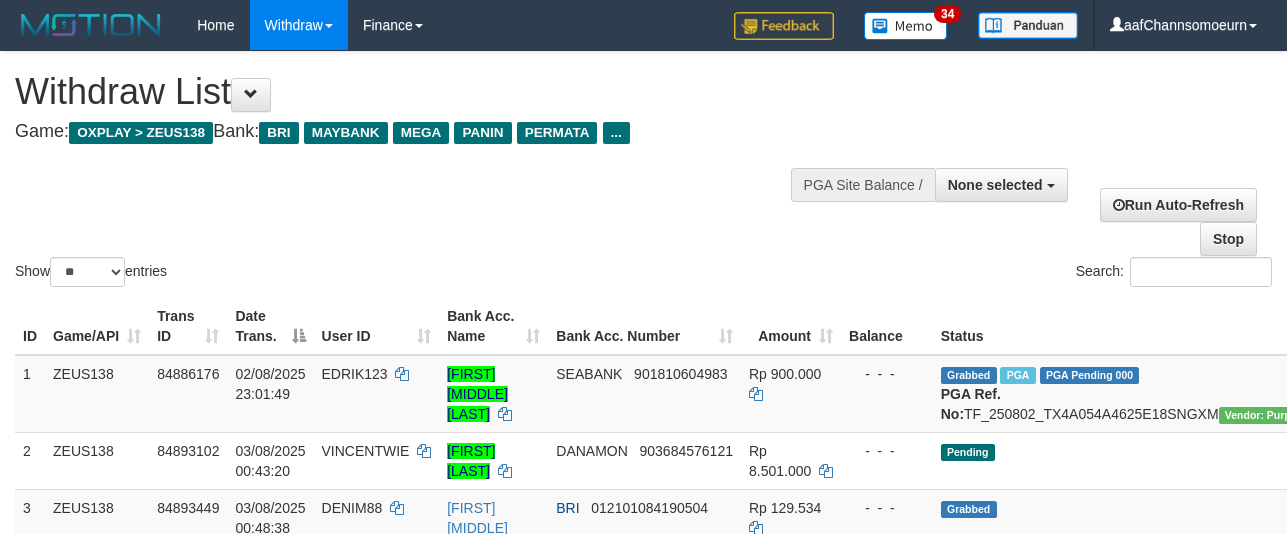 select 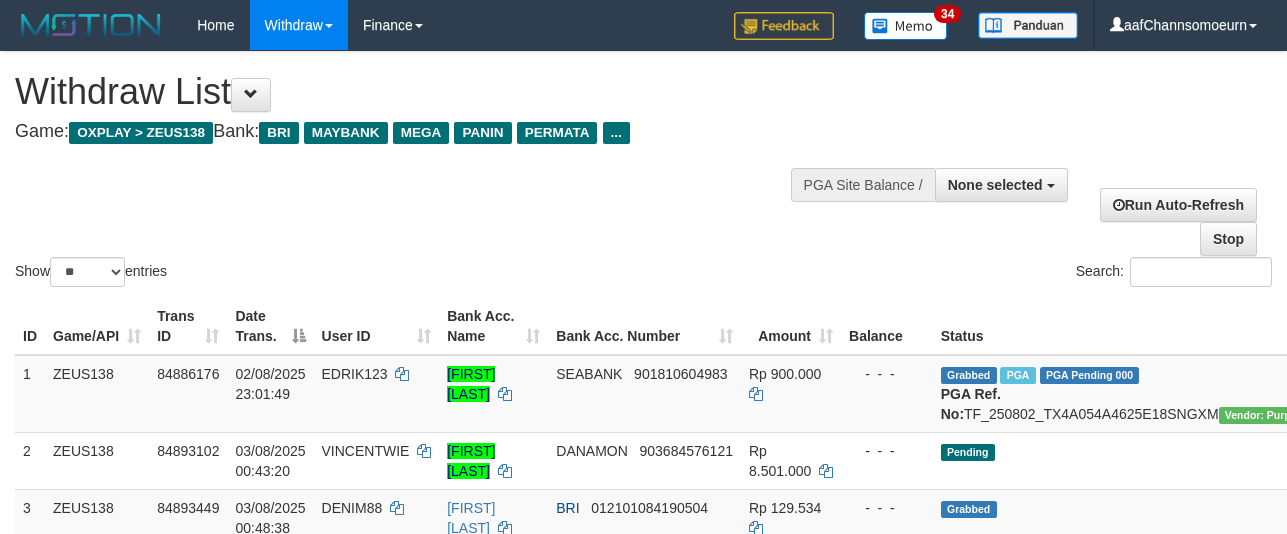 select 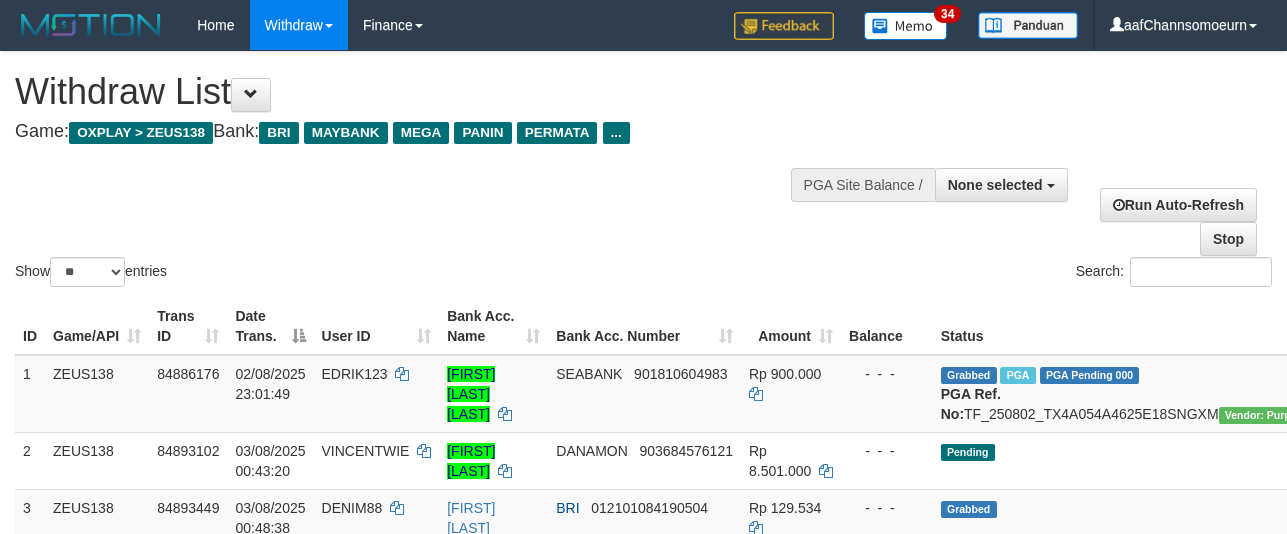 select 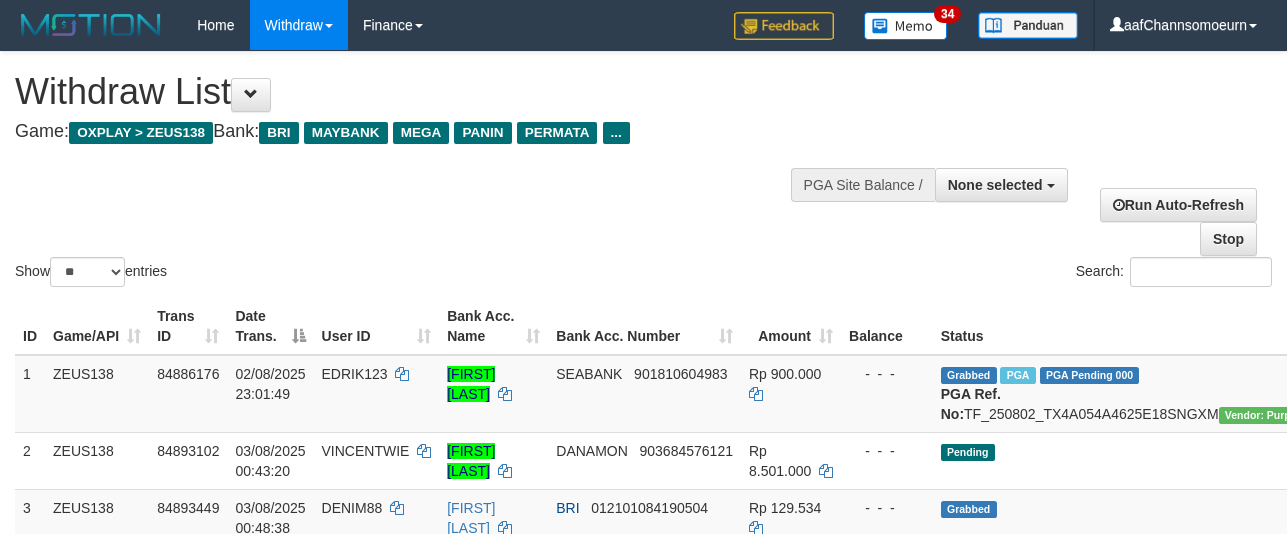 select 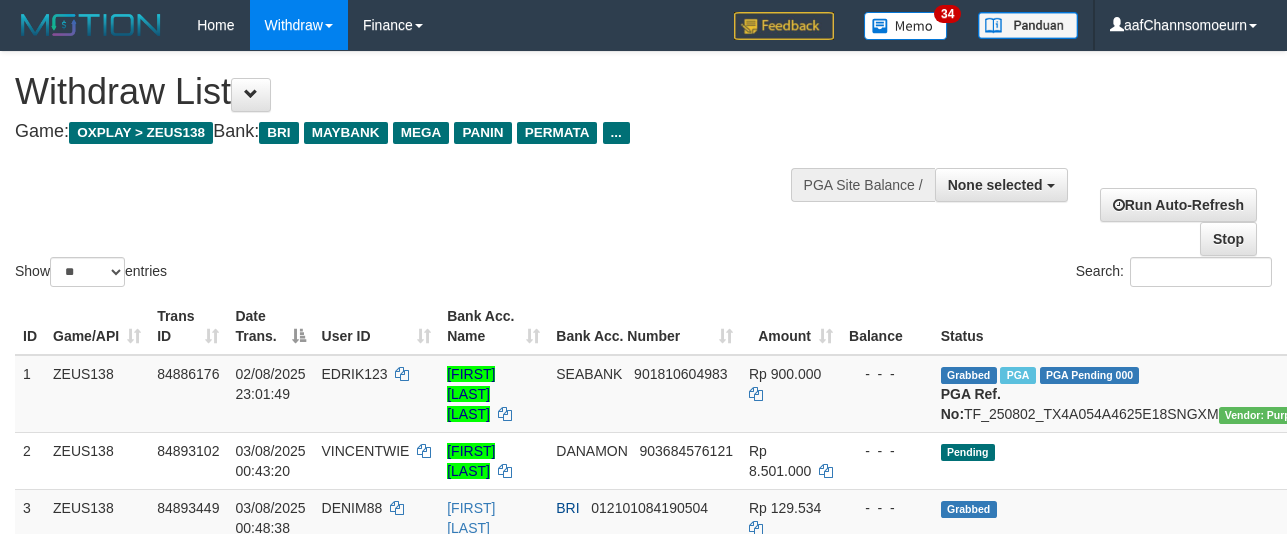 select 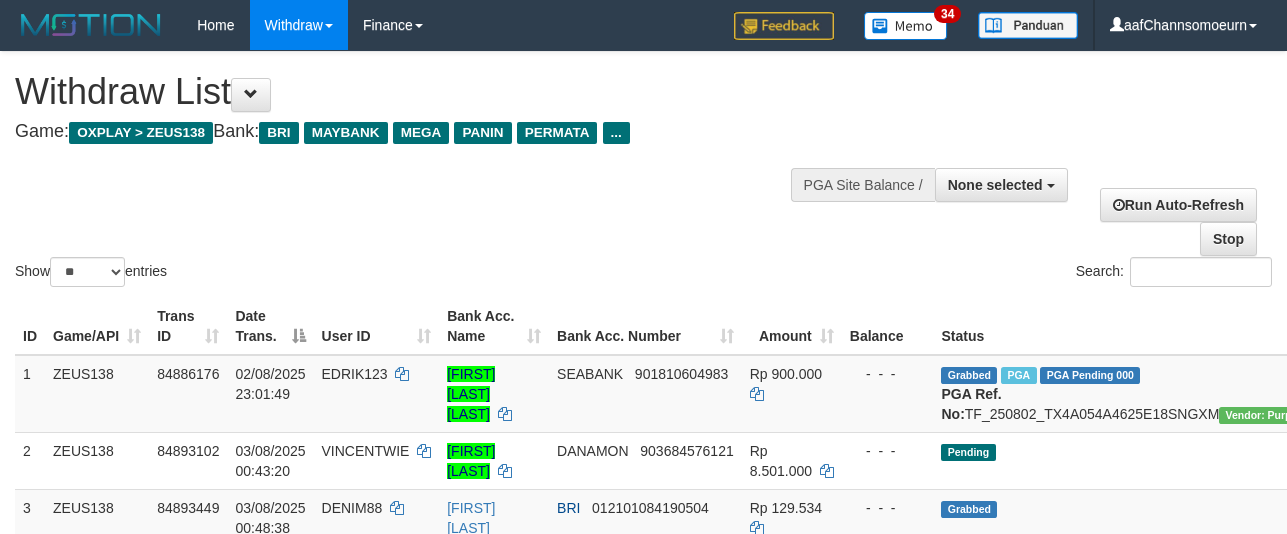 select 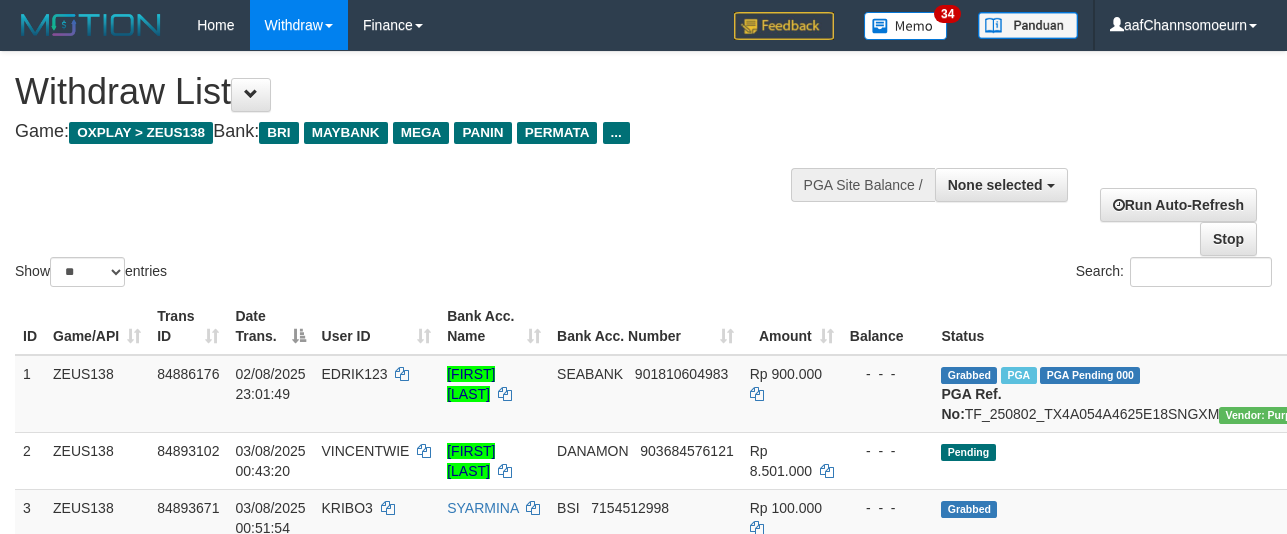 select 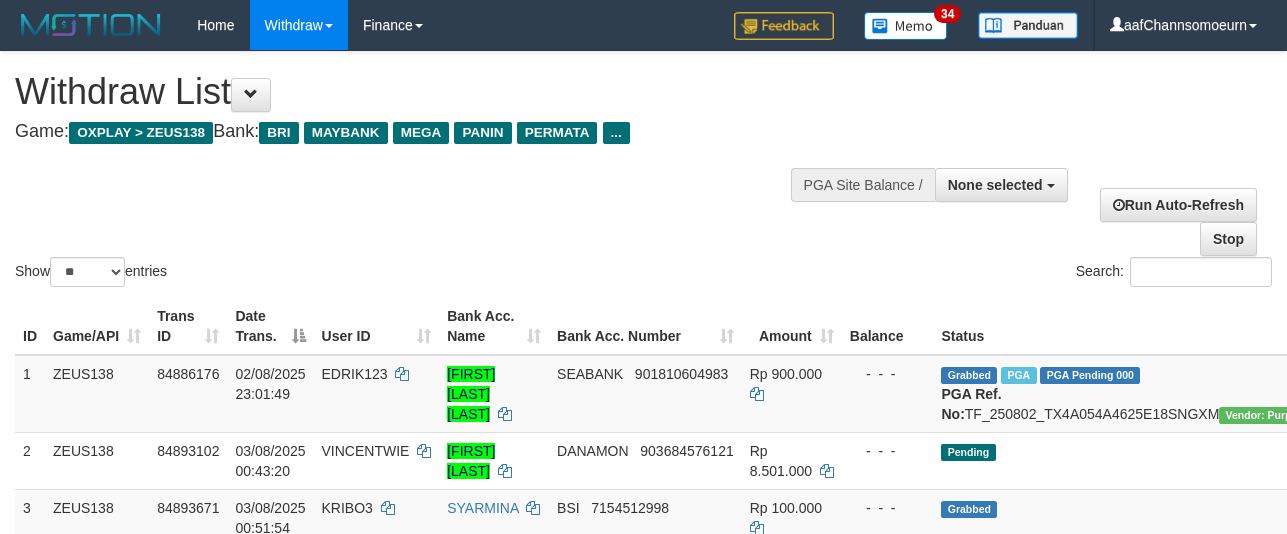 select 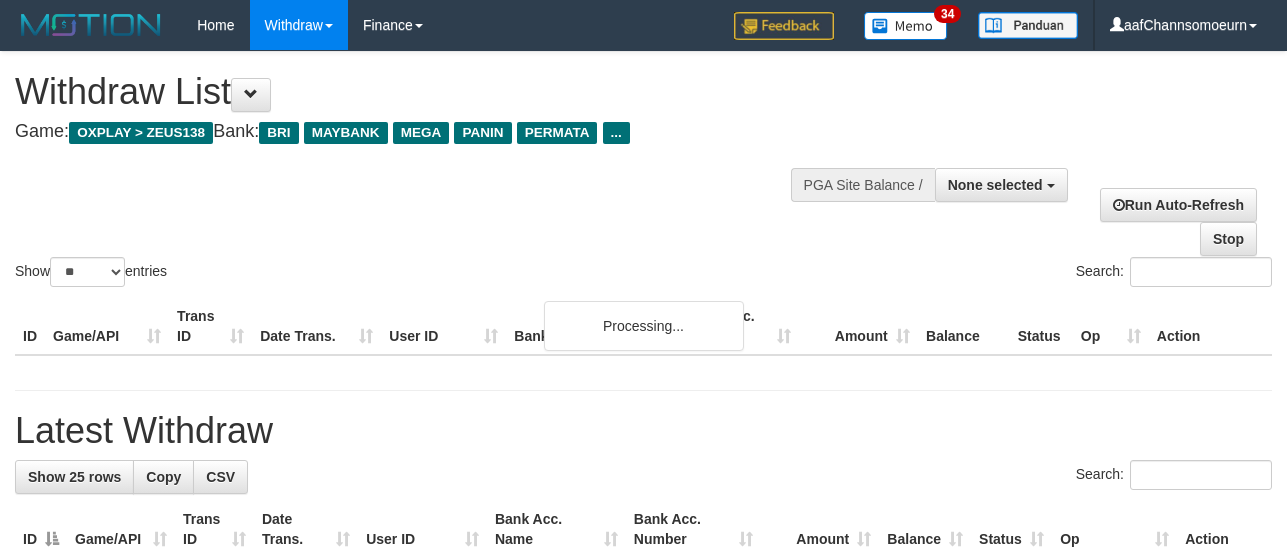 select 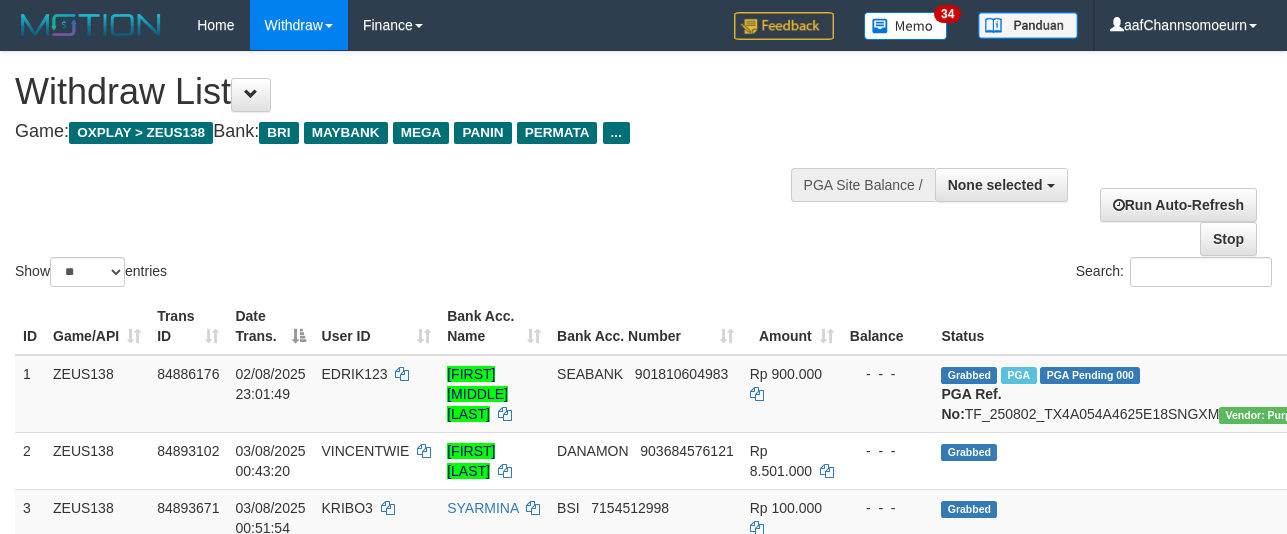 select 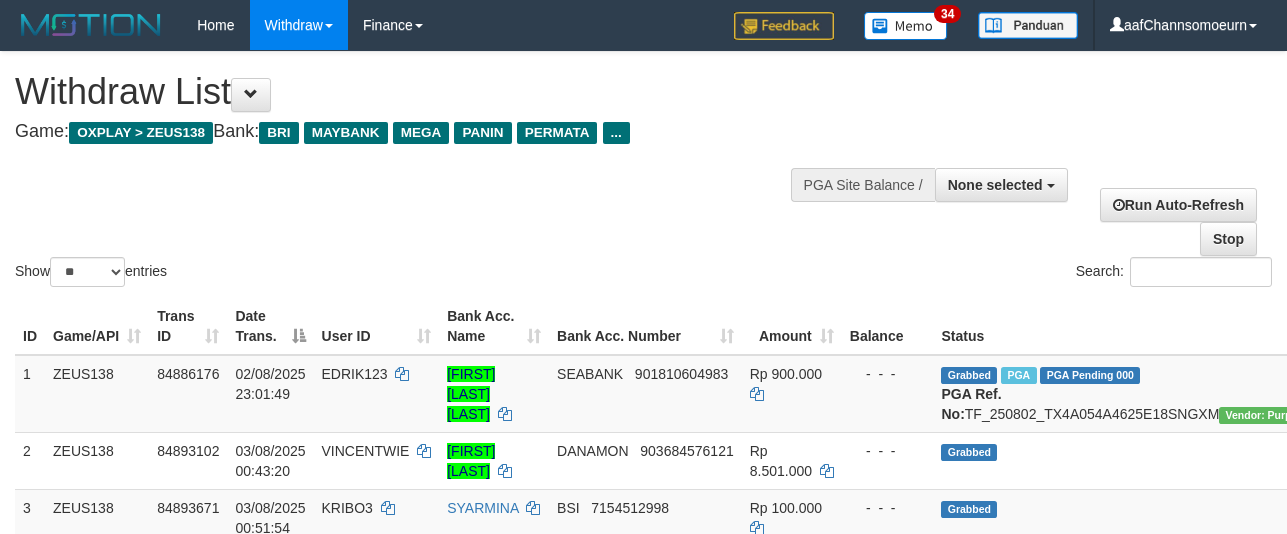 select 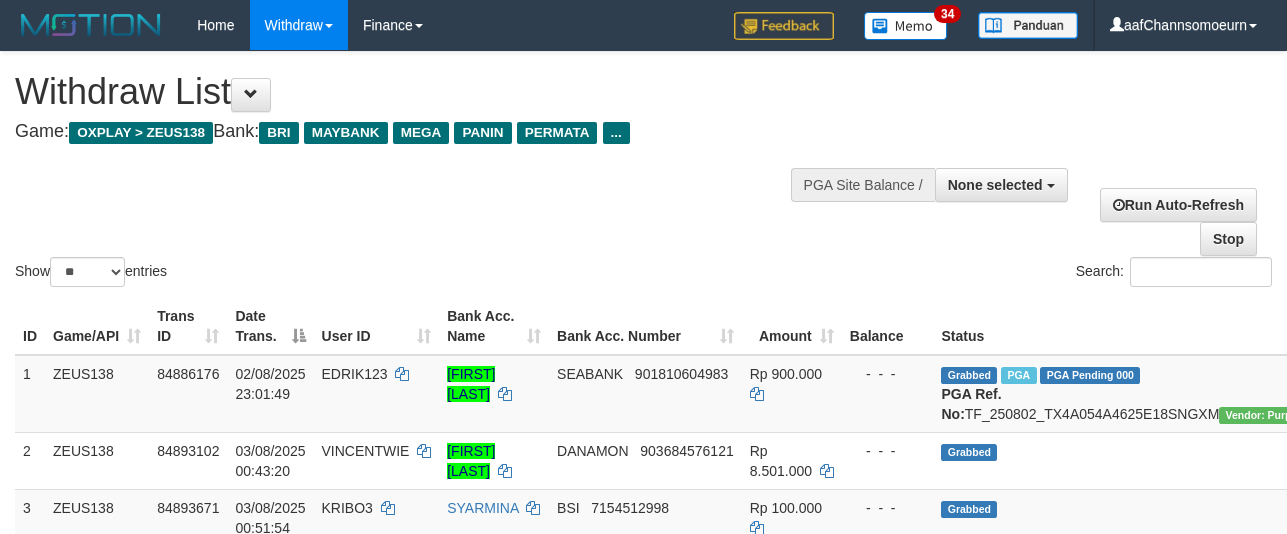 select 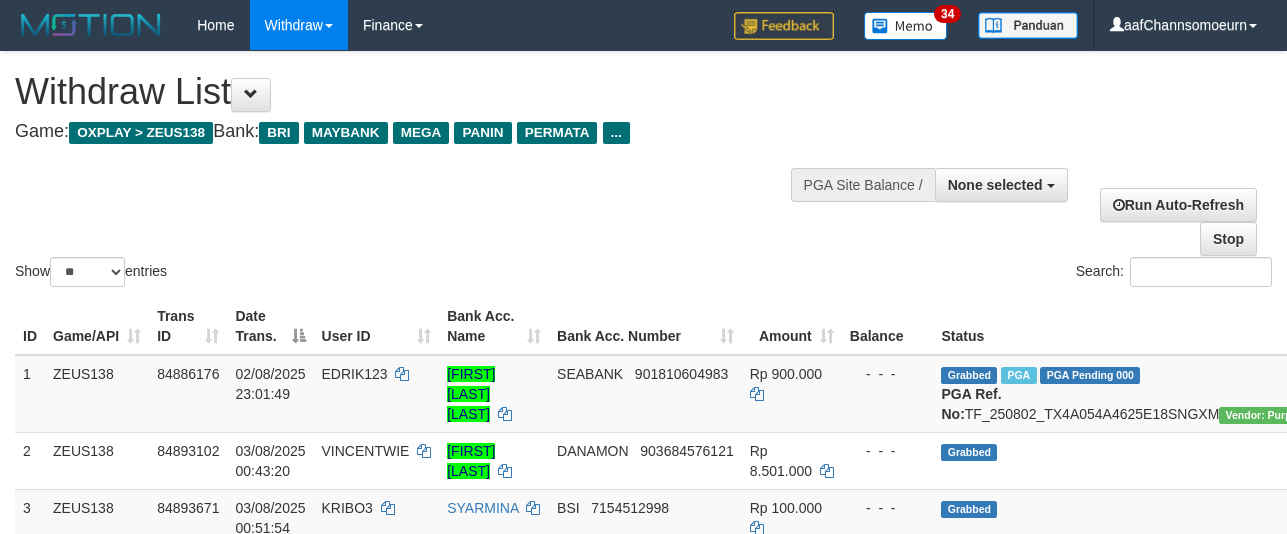 select 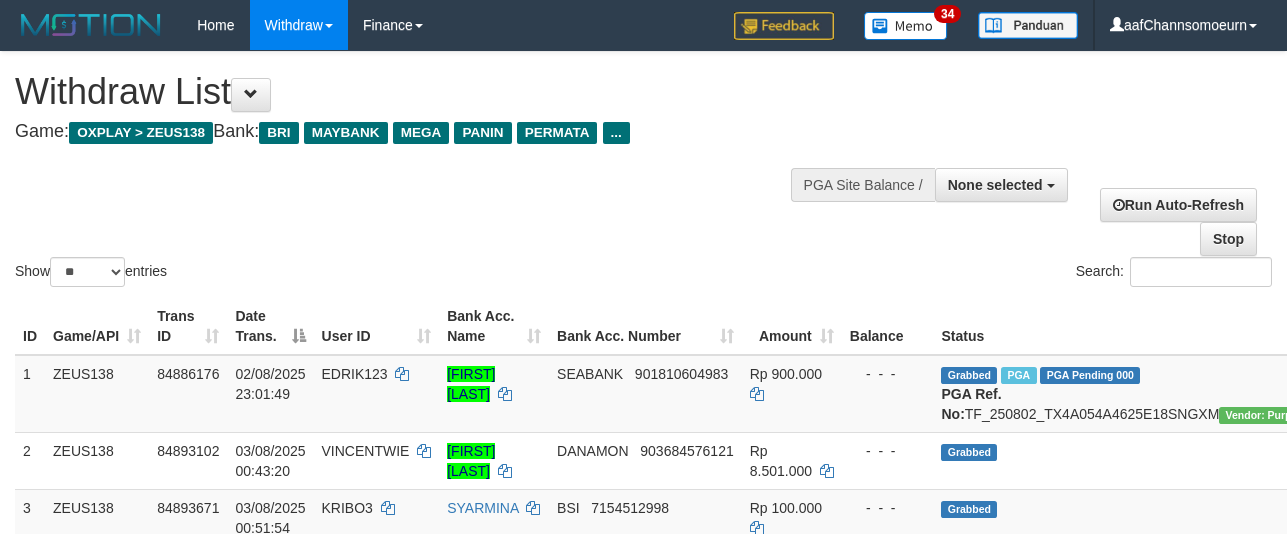 select 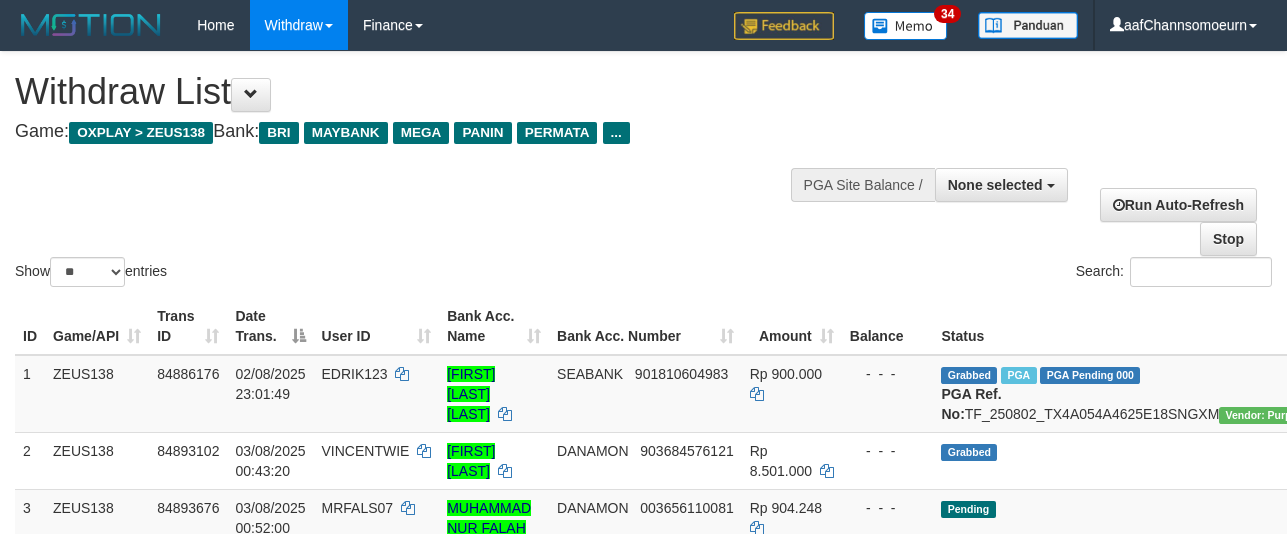 select 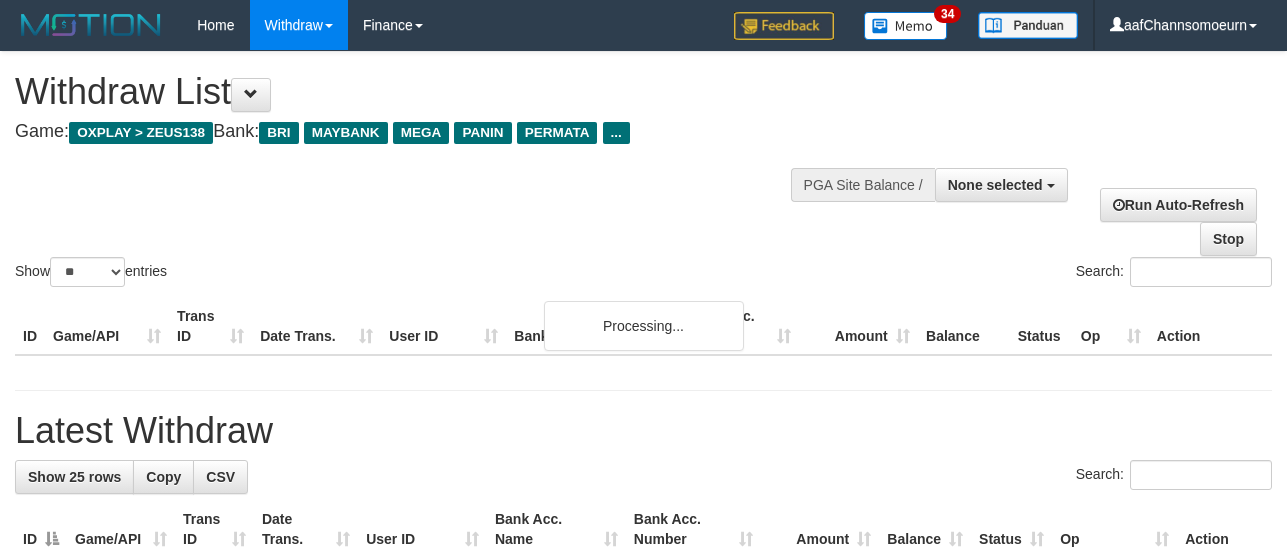 select 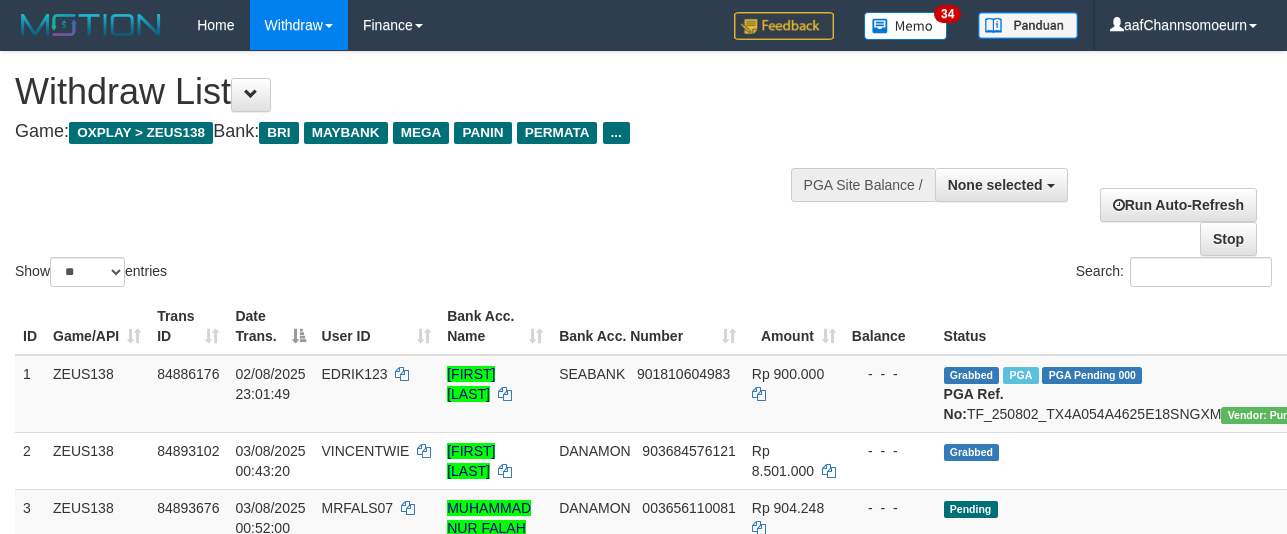 select 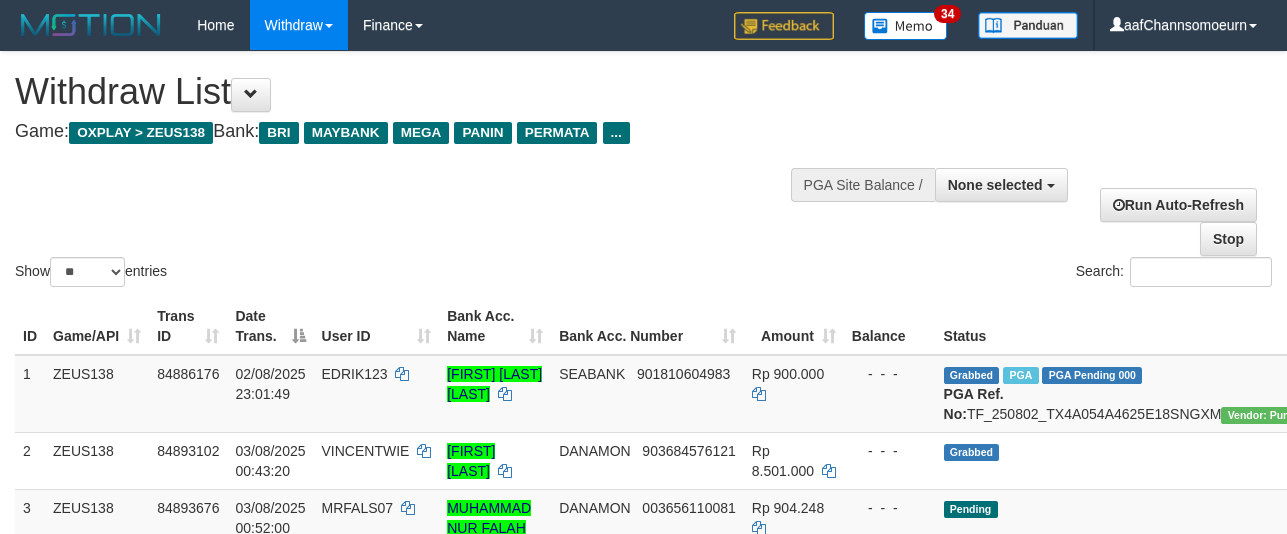 select 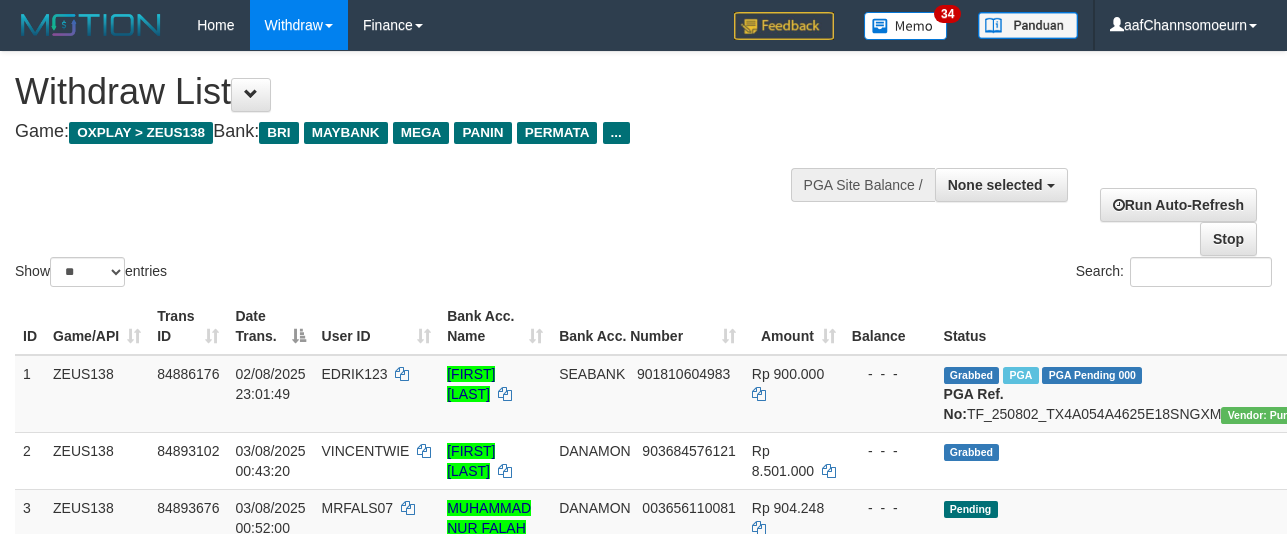 select 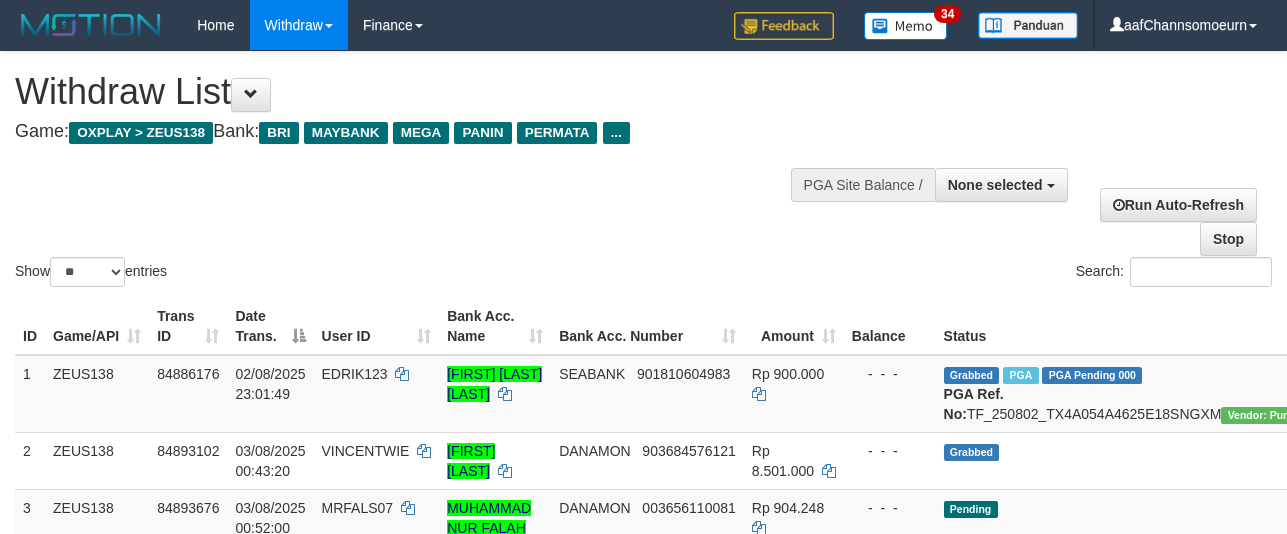 select 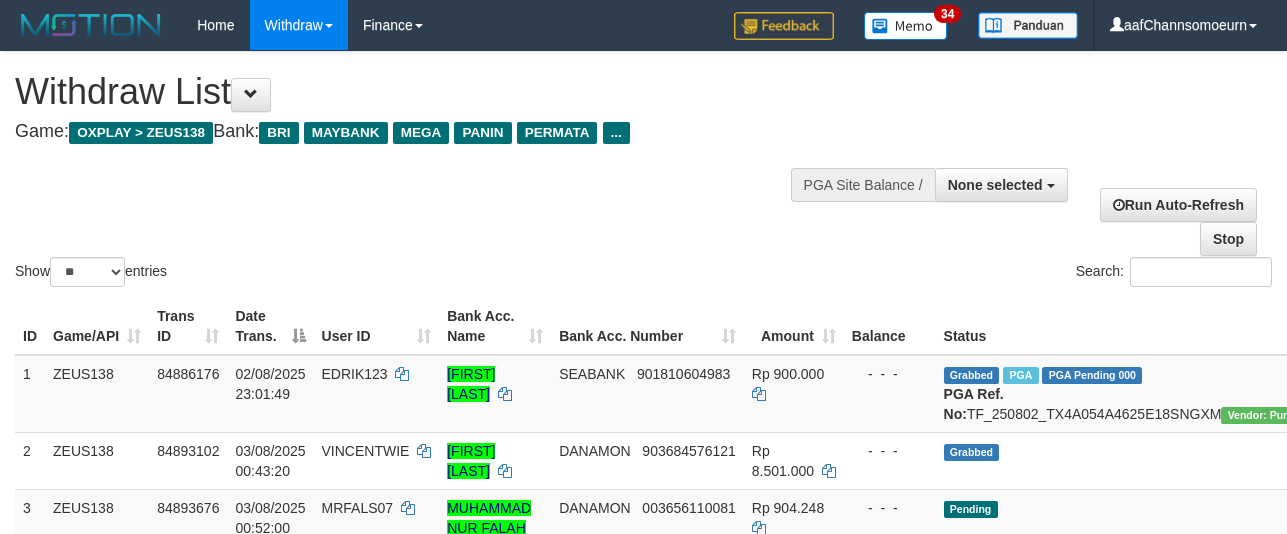 select 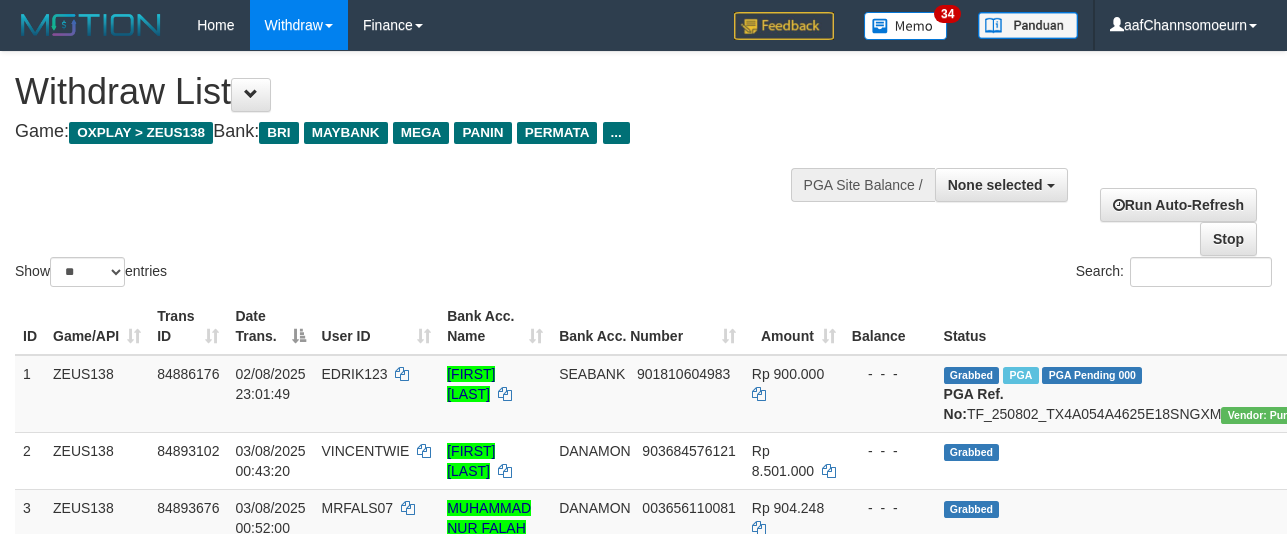 select 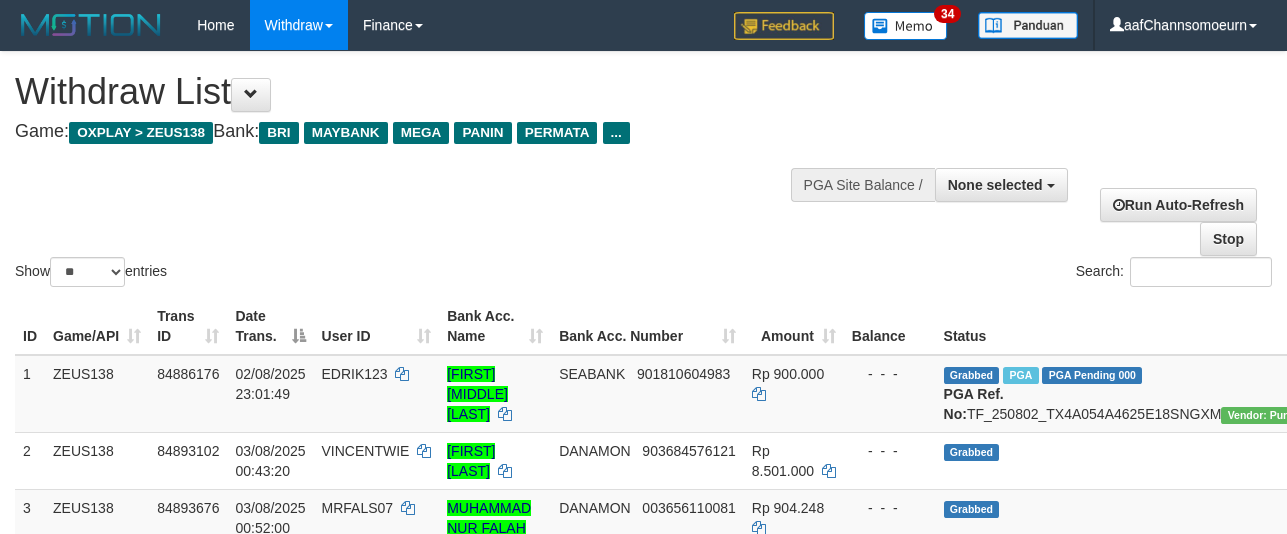 select 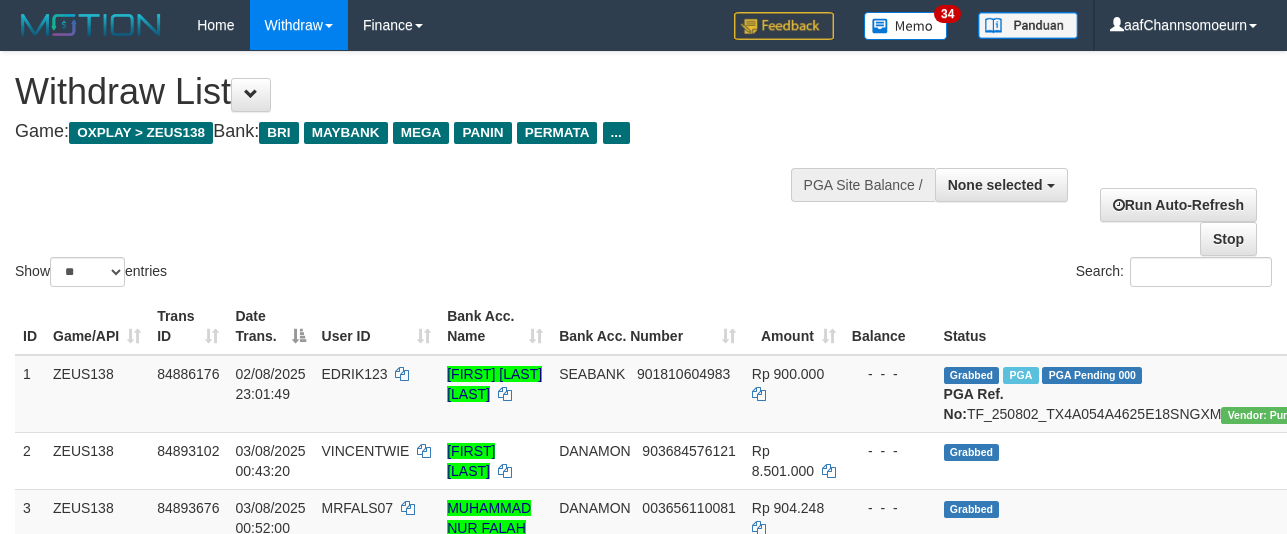 select 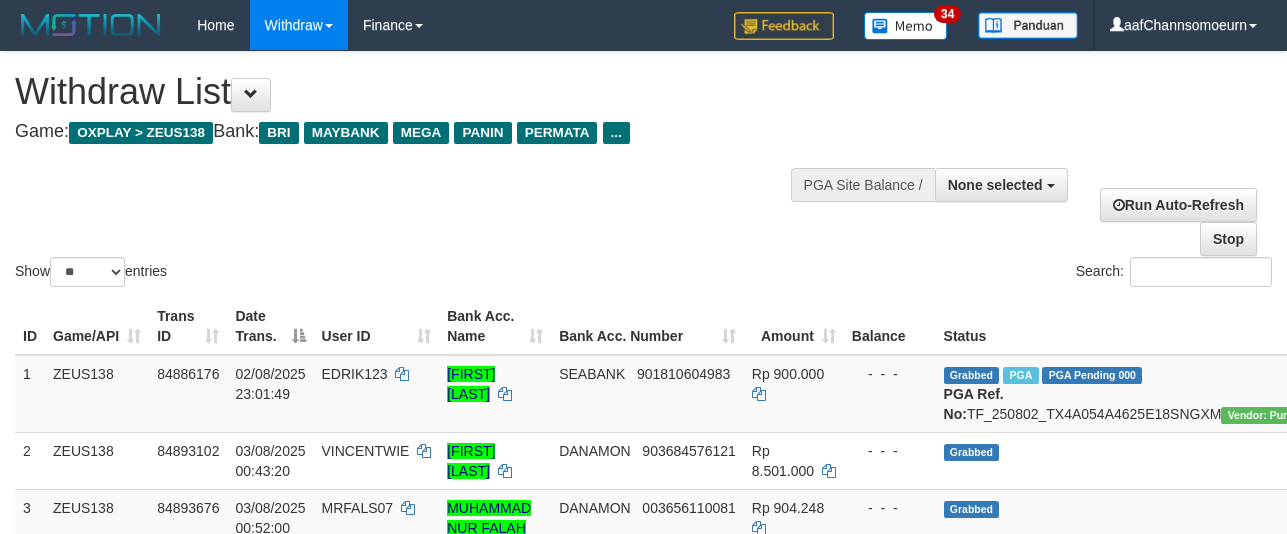 select 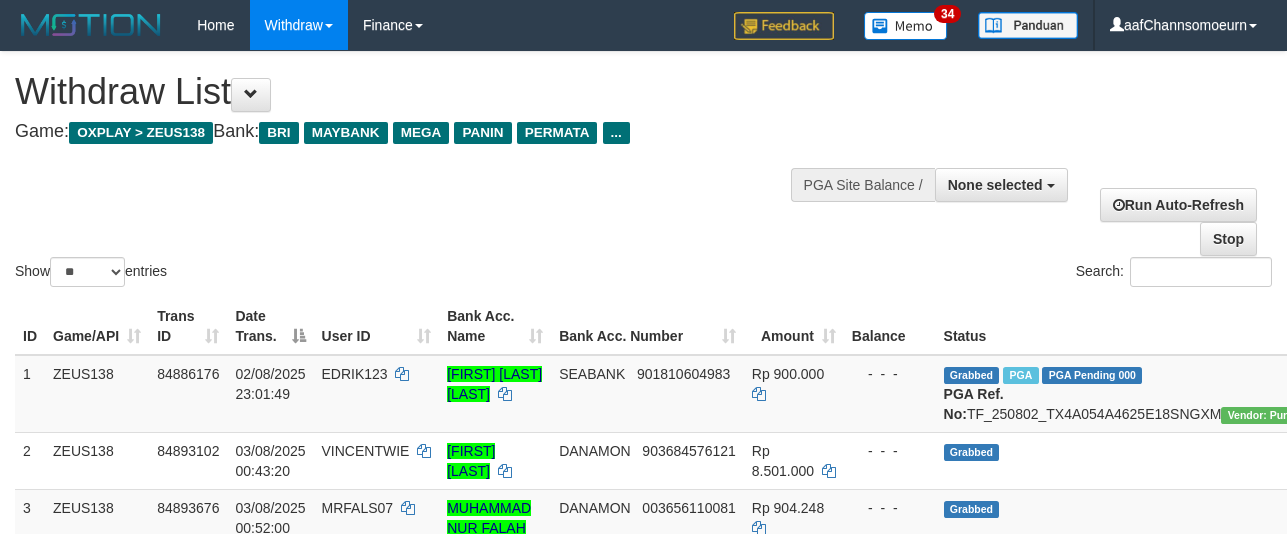 select 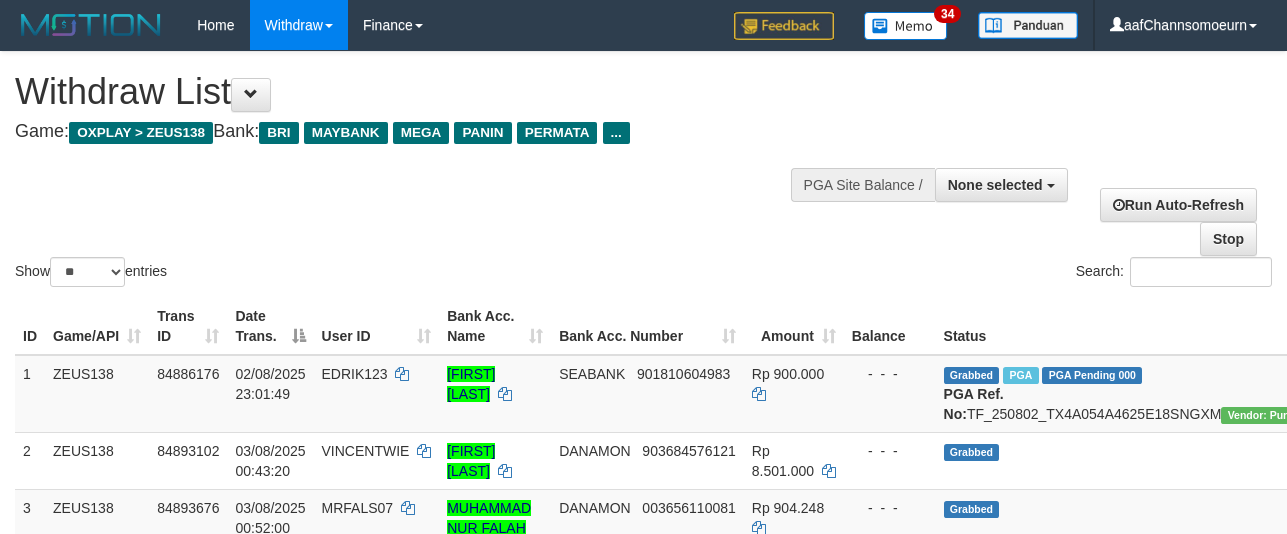 select 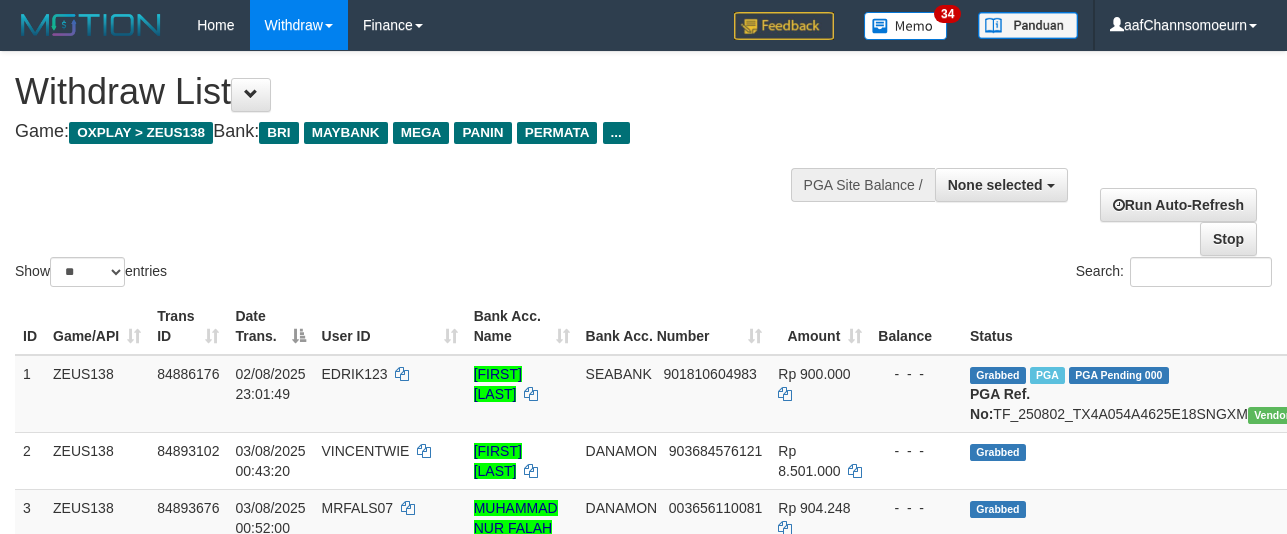 select 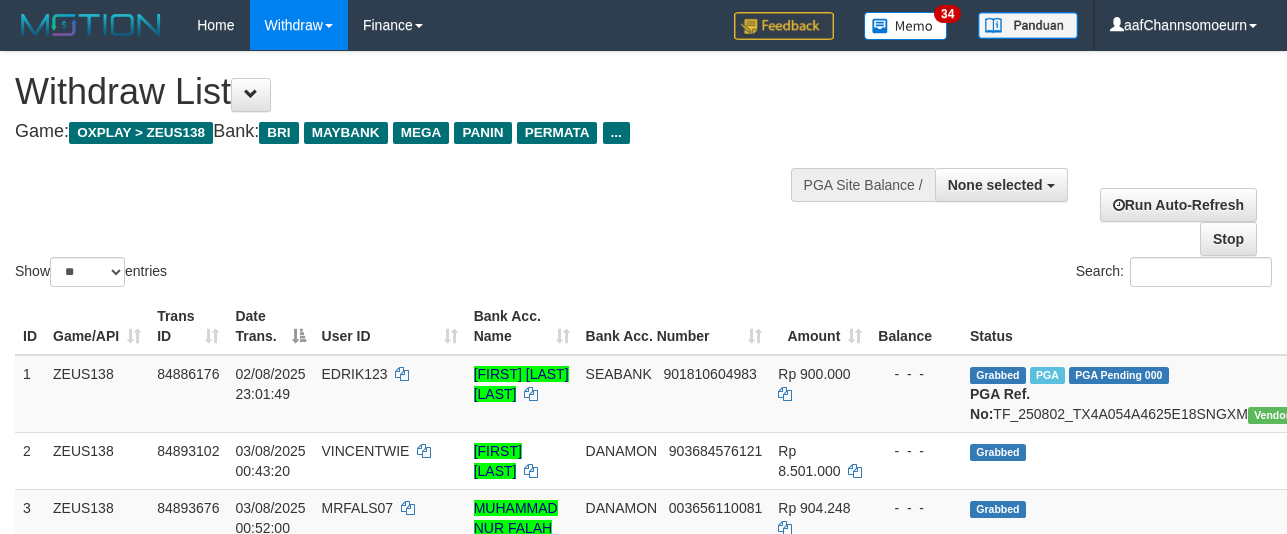 select 